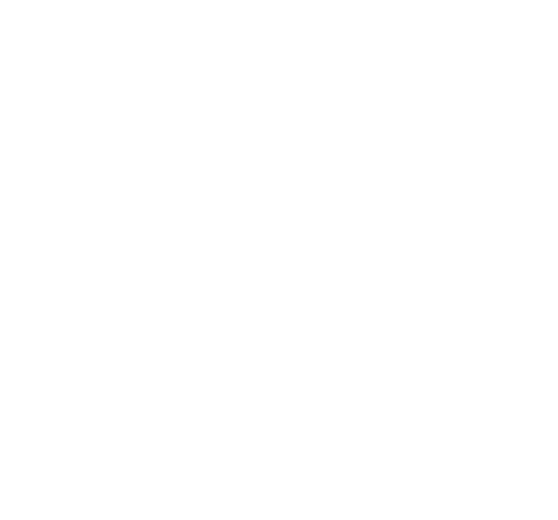 scroll, scrollTop: 0, scrollLeft: 0, axis: both 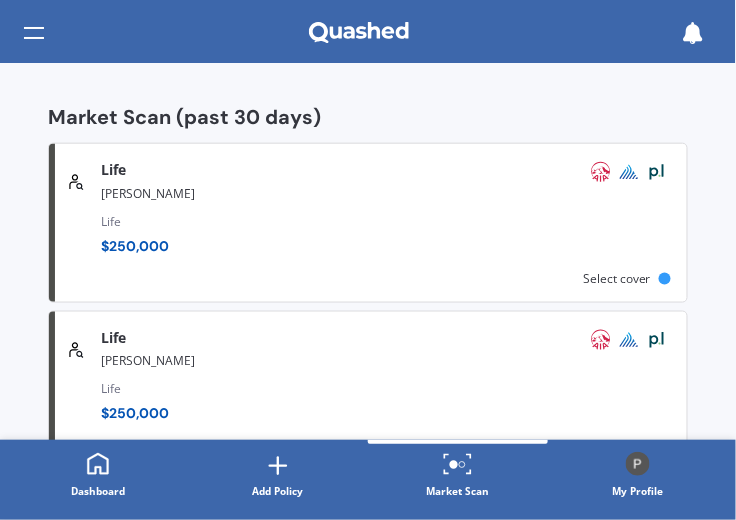 click on "Penny Walt" at bounding box center (394, 192) 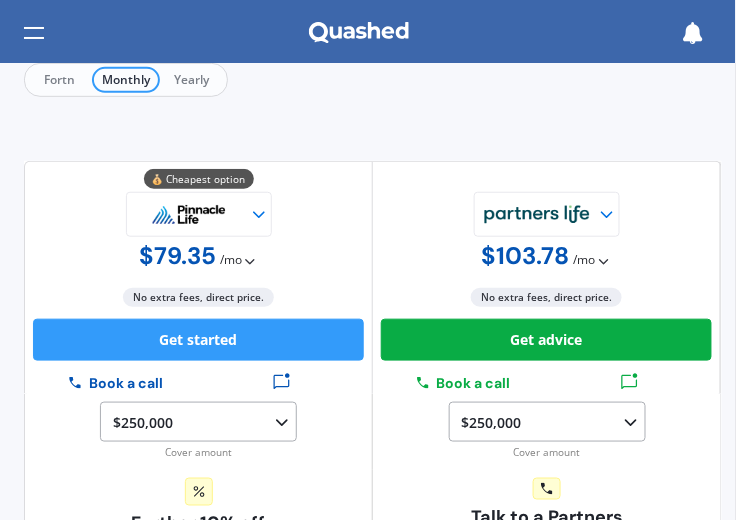 scroll, scrollTop: 228, scrollLeft: 0, axis: vertical 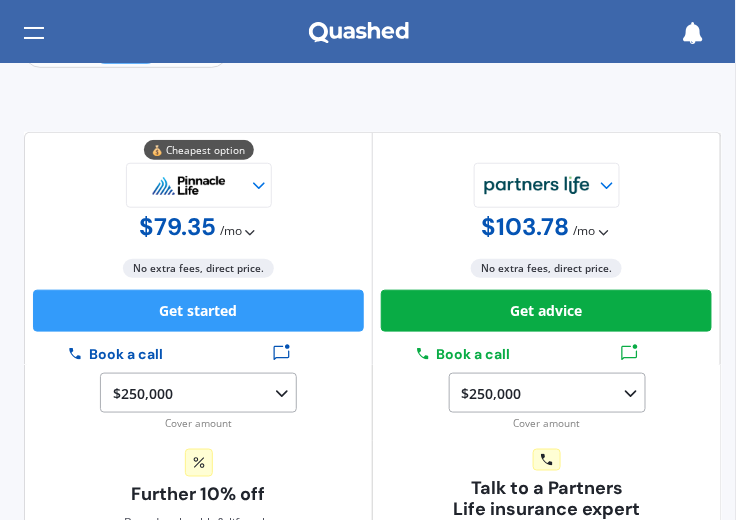 click 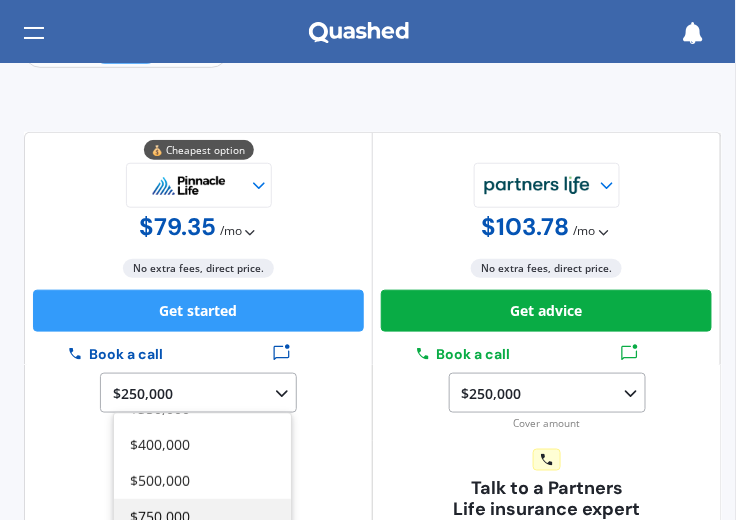 scroll, scrollTop: 233, scrollLeft: 0, axis: vertical 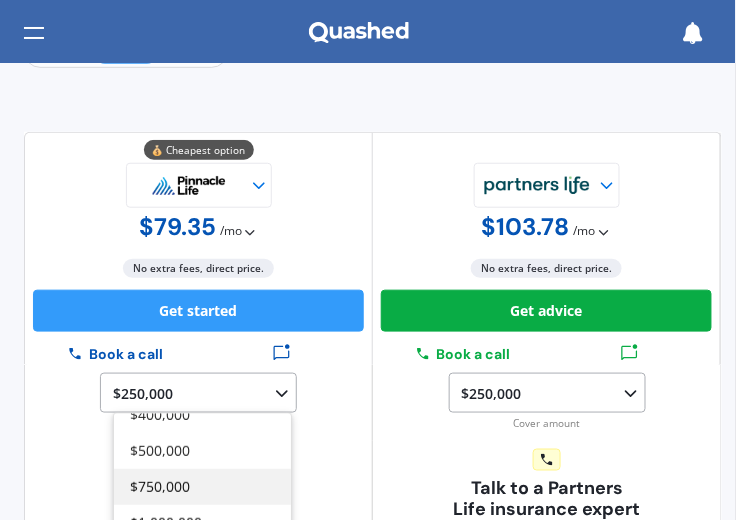 click on "$750,000" at bounding box center (202, 487) 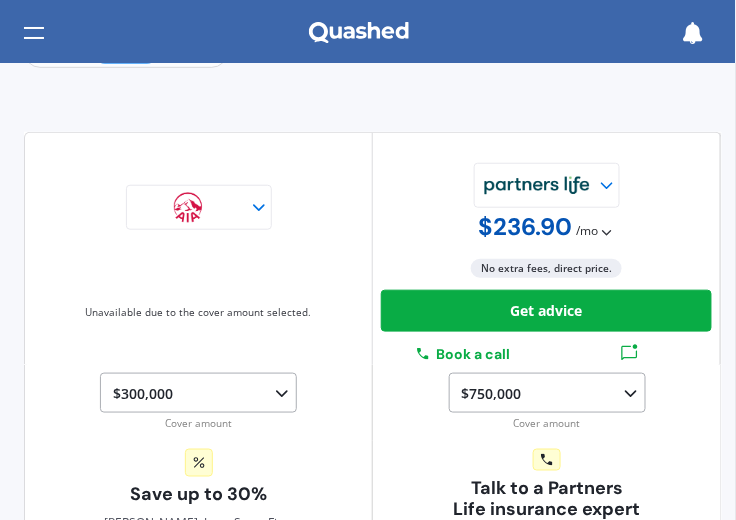 click 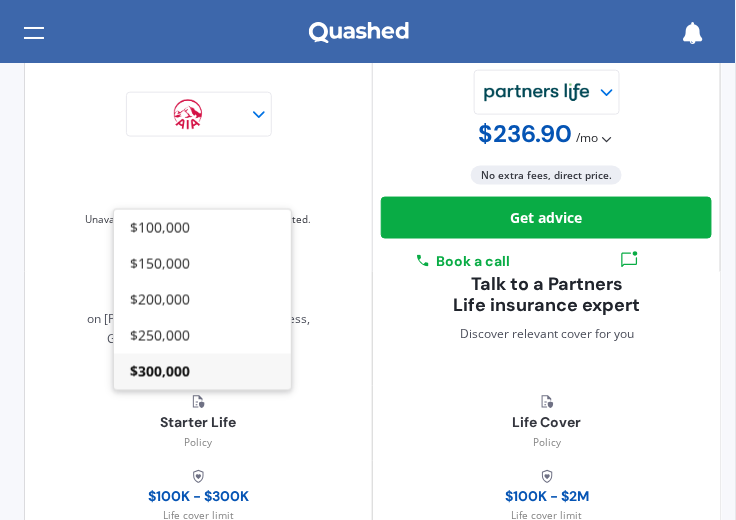 scroll, scrollTop: 457, scrollLeft: 0, axis: vertical 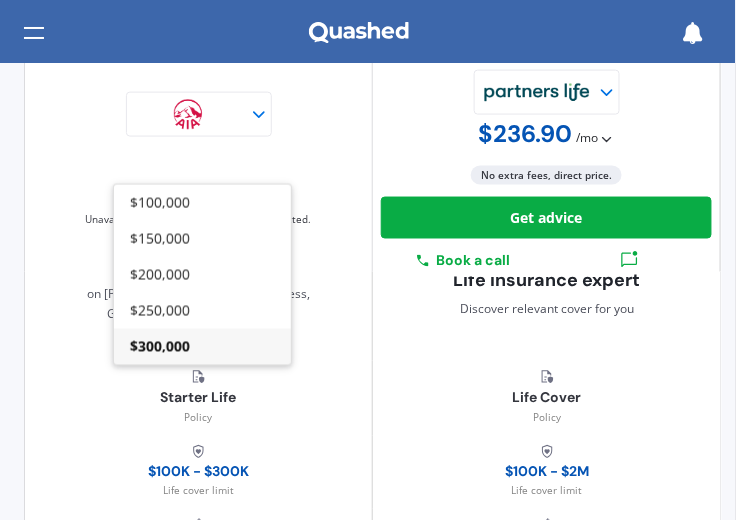click on "$300,000" at bounding box center (160, 346) 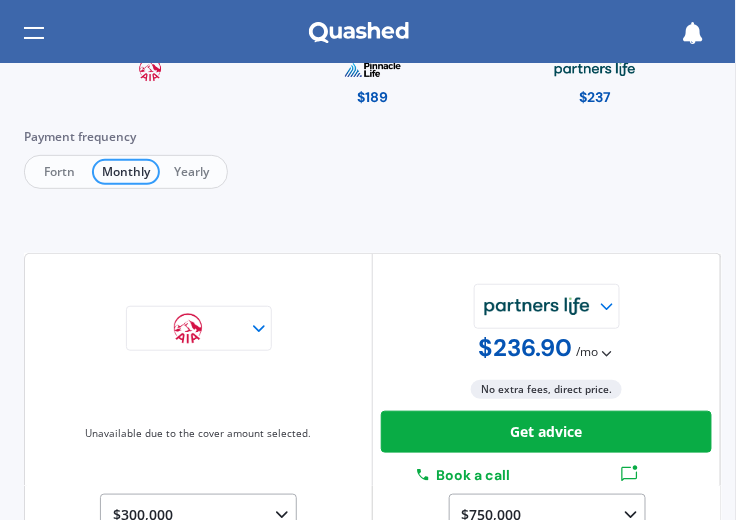 scroll, scrollTop: 171, scrollLeft: 0, axis: vertical 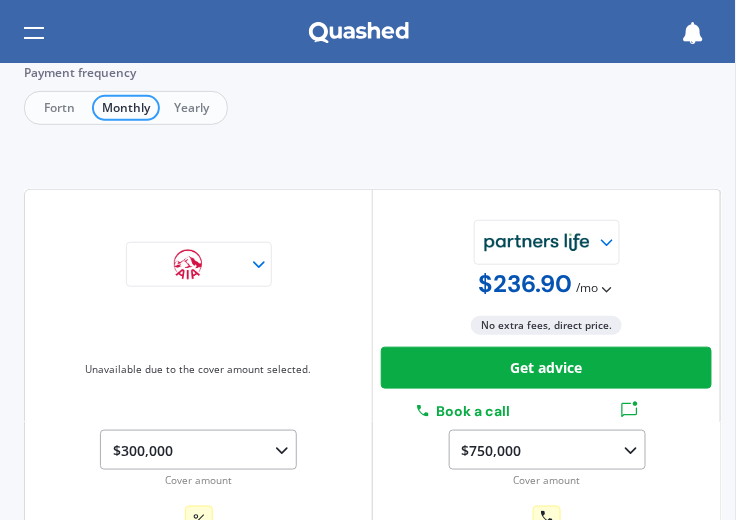 click 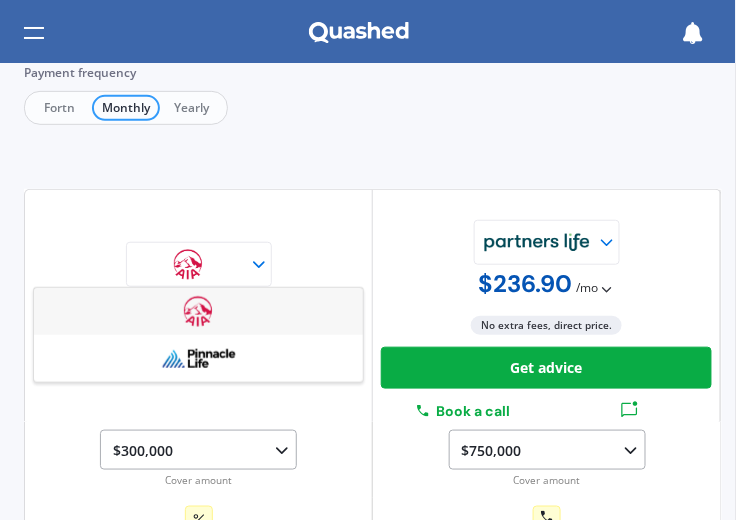 click at bounding box center (199, 311) 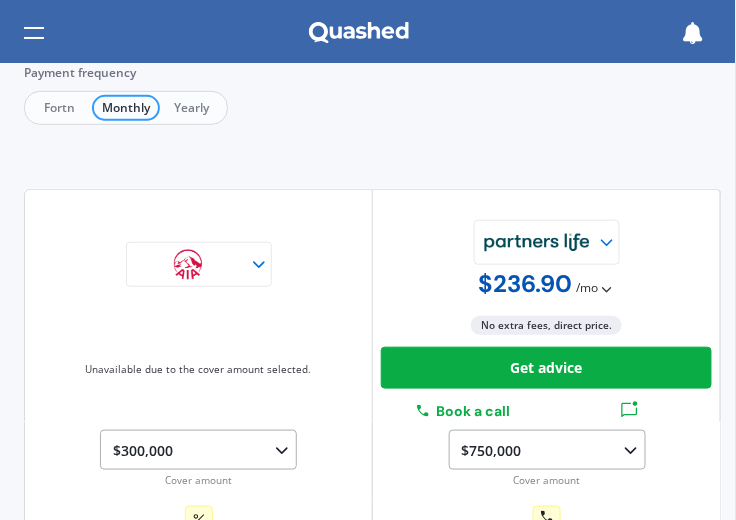 click at bounding box center (198, 264) 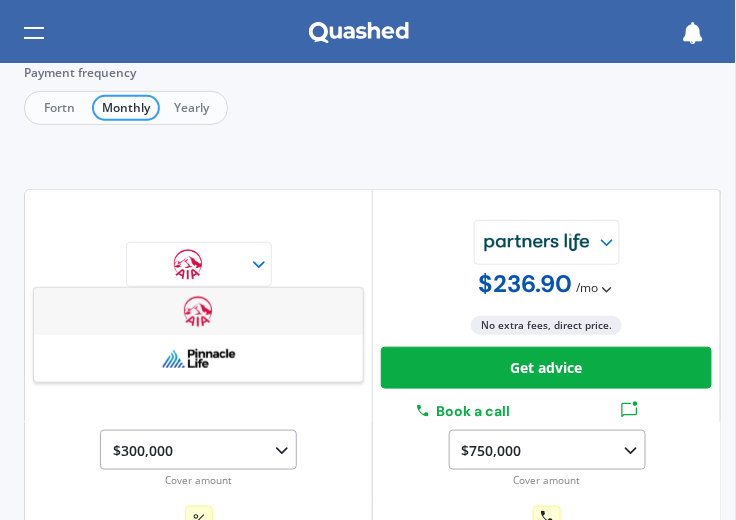 click 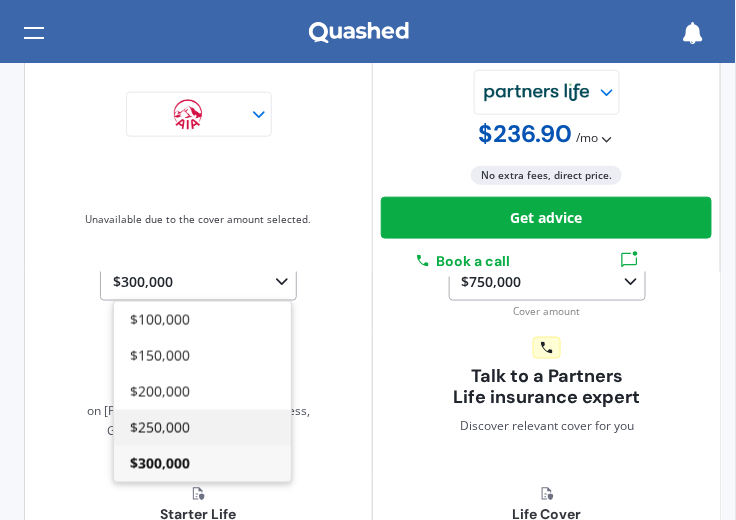 scroll, scrollTop: 342, scrollLeft: 0, axis: vertical 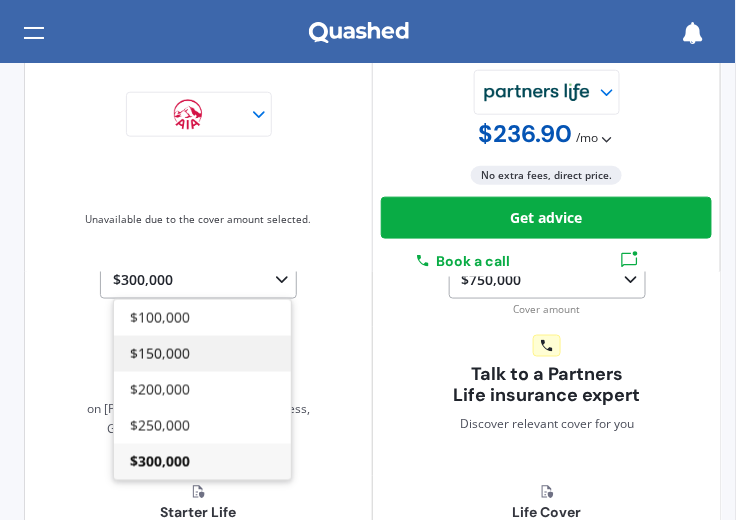 click on "$150,000" at bounding box center (160, 353) 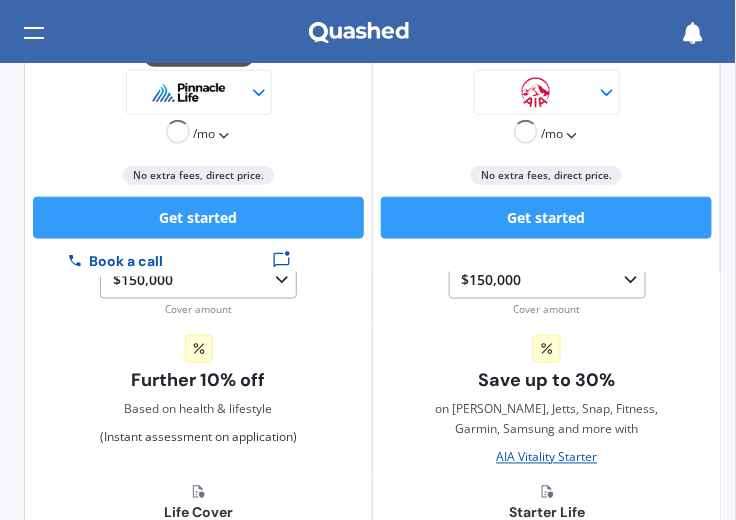 scroll, scrollTop: 228, scrollLeft: 0, axis: vertical 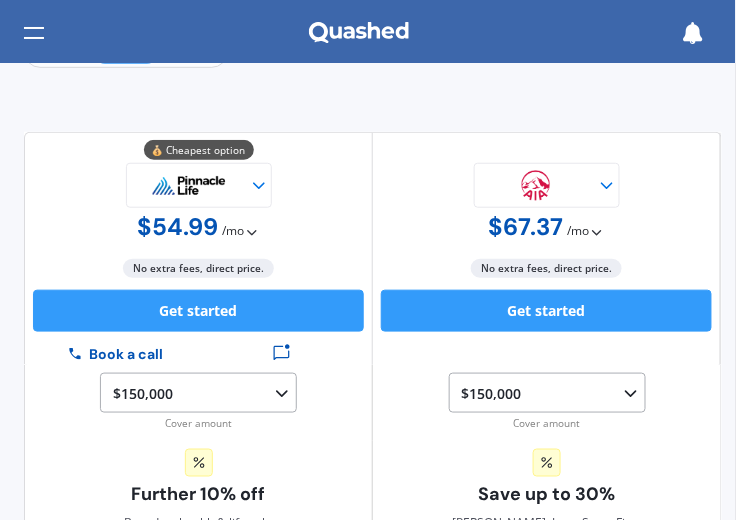 click 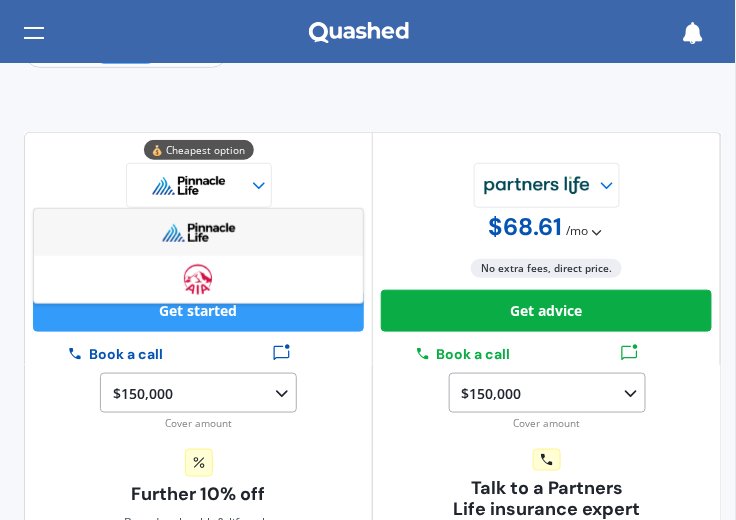 click at bounding box center (199, 279) 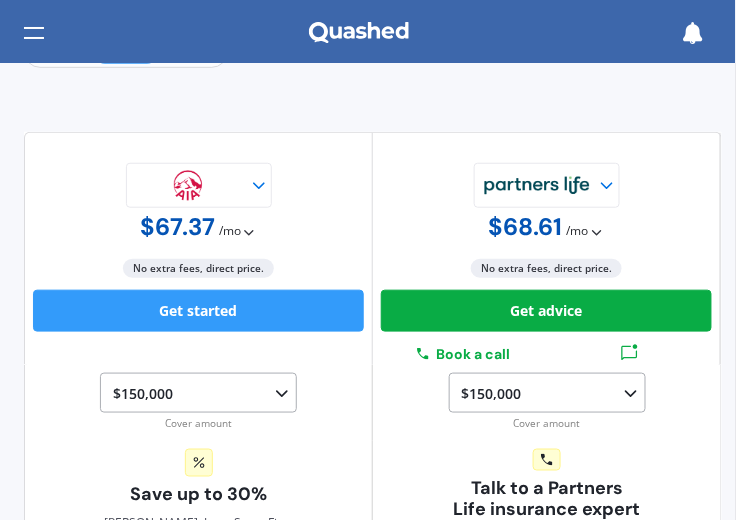 click 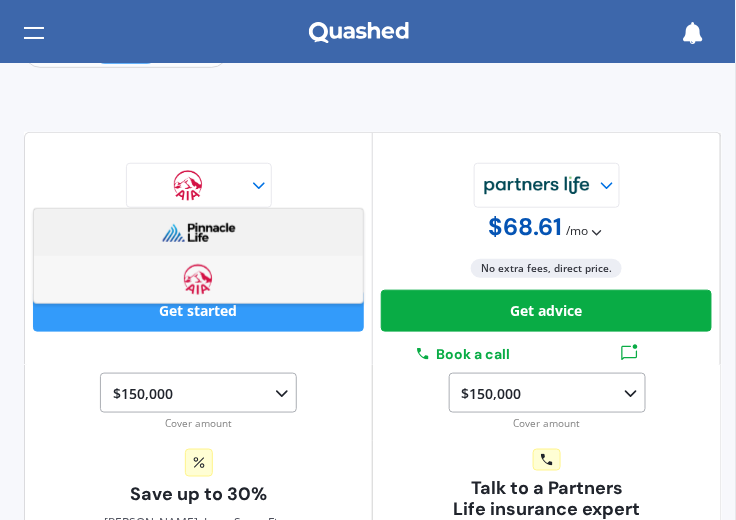 click at bounding box center [199, 232] 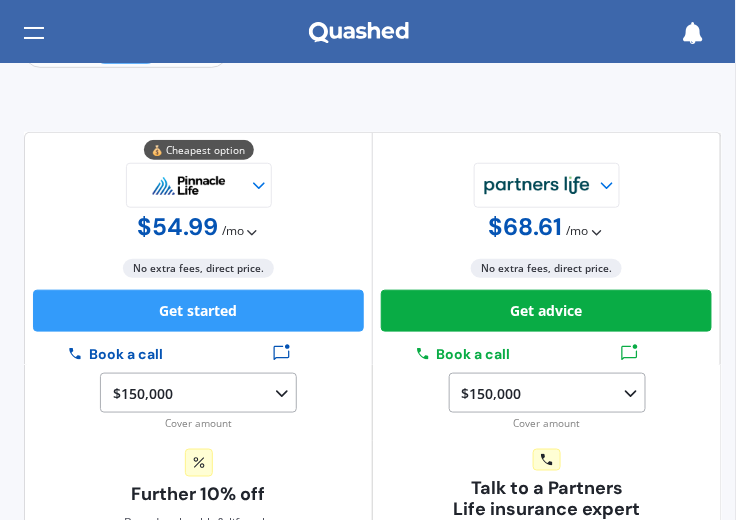 click at bounding box center [198, 185] 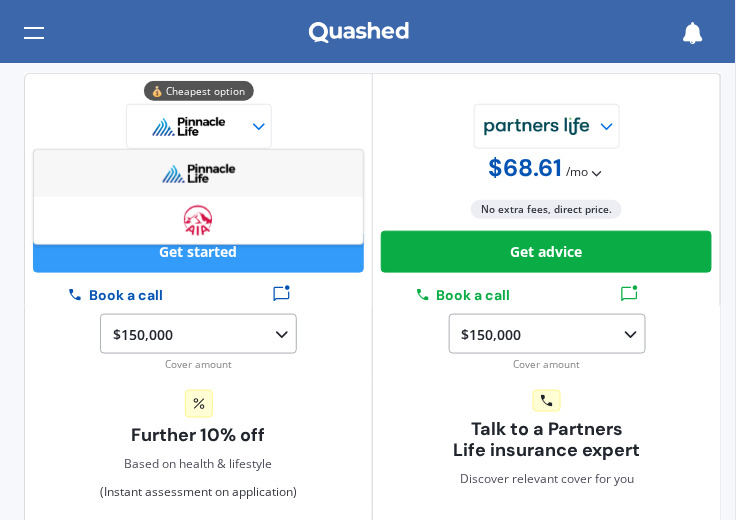 scroll, scrollTop: 285, scrollLeft: 0, axis: vertical 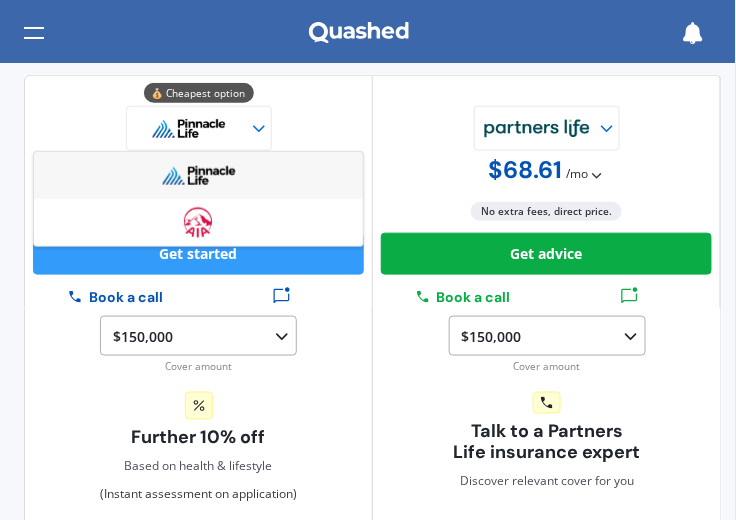 click at bounding box center [546, 128] 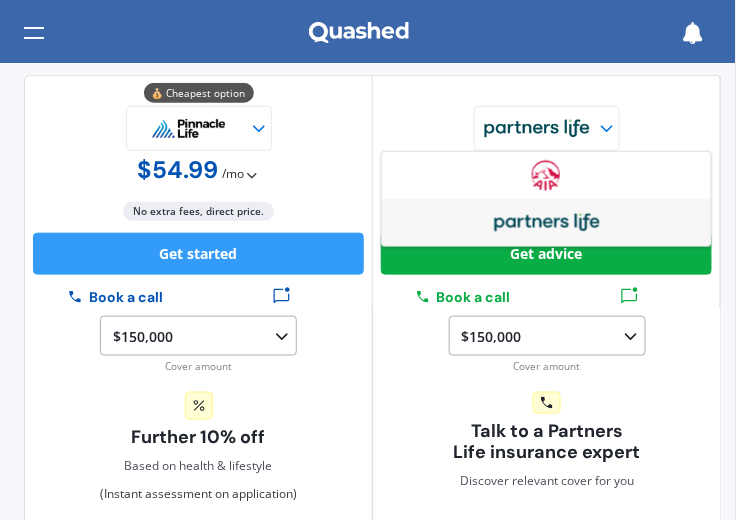 click at bounding box center [546, 128] 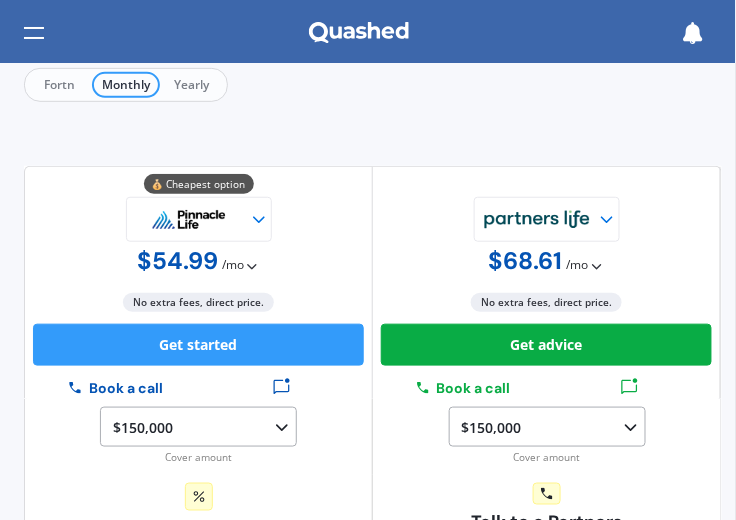 scroll, scrollTop: 0, scrollLeft: 0, axis: both 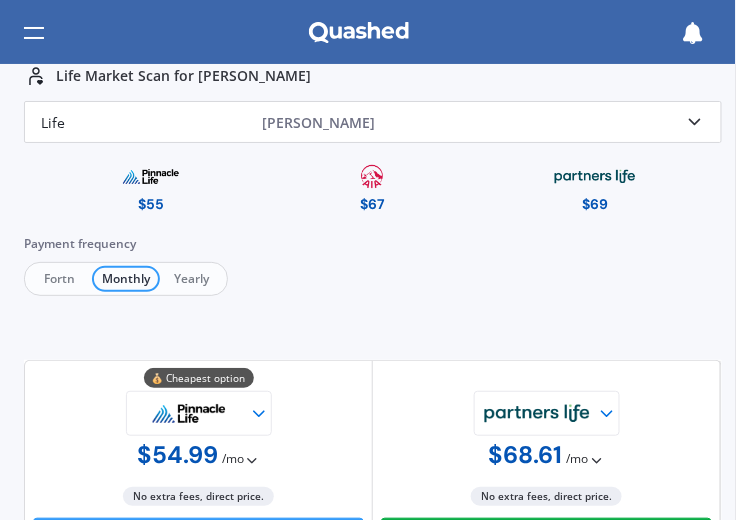 click on "Yearly" at bounding box center [192, 279] 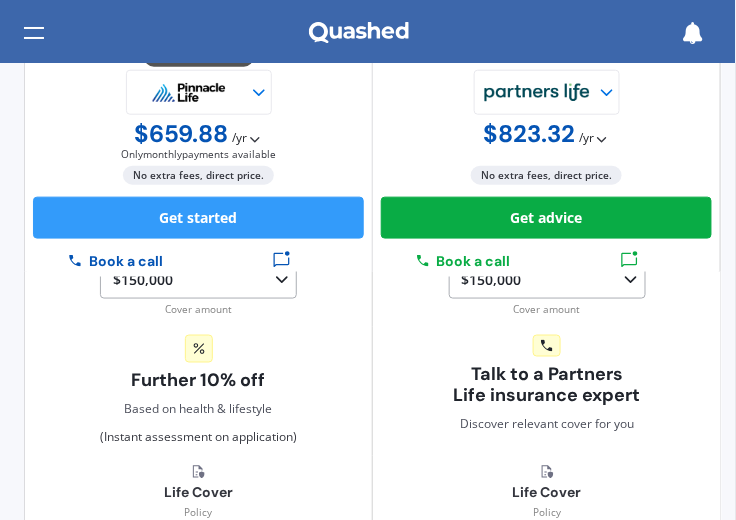 scroll, scrollTop: 285, scrollLeft: 0, axis: vertical 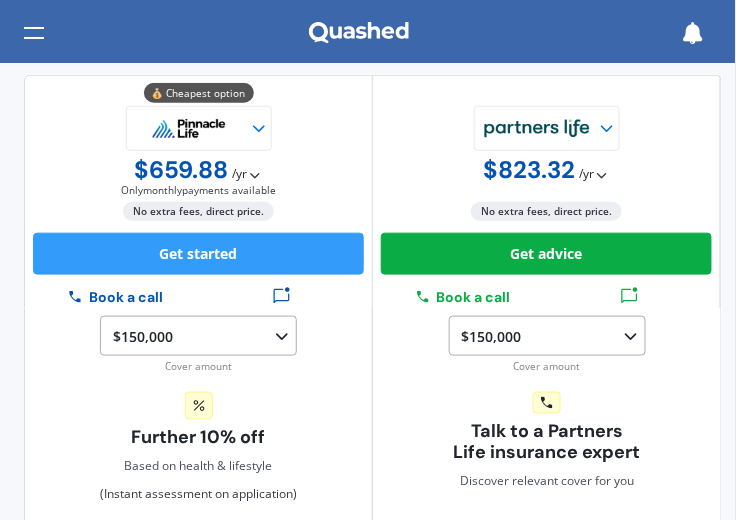 click 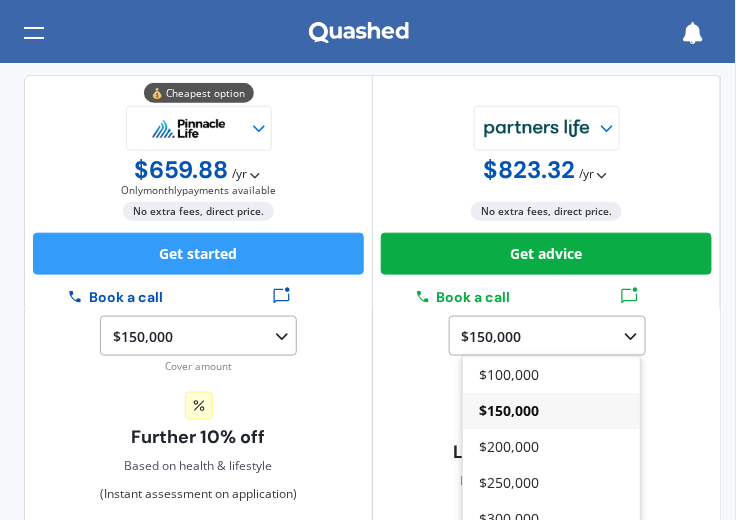 scroll, scrollTop: 171, scrollLeft: 0, axis: vertical 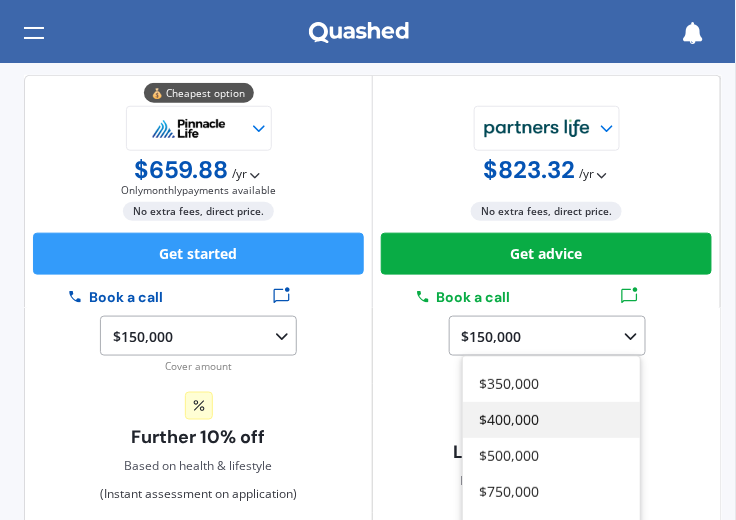 click on "$400,000" at bounding box center (551, 420) 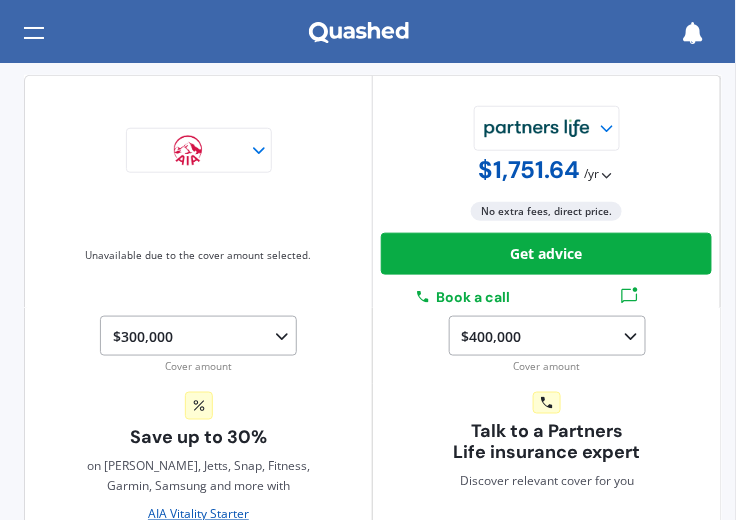 click 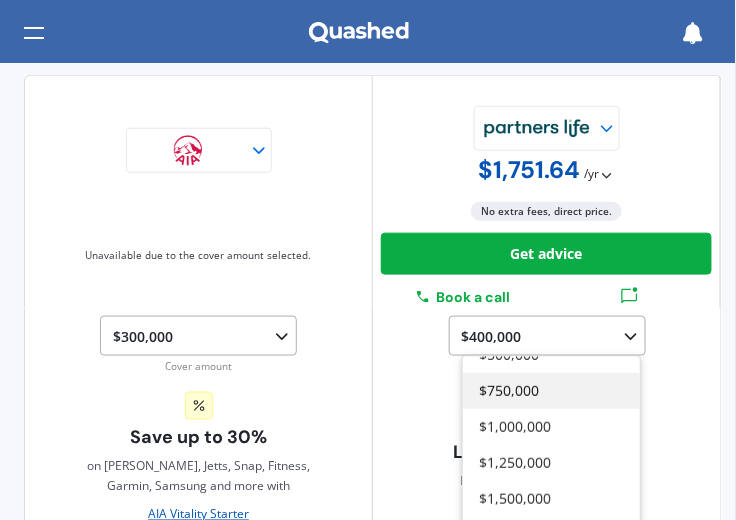 scroll, scrollTop: 248, scrollLeft: 0, axis: vertical 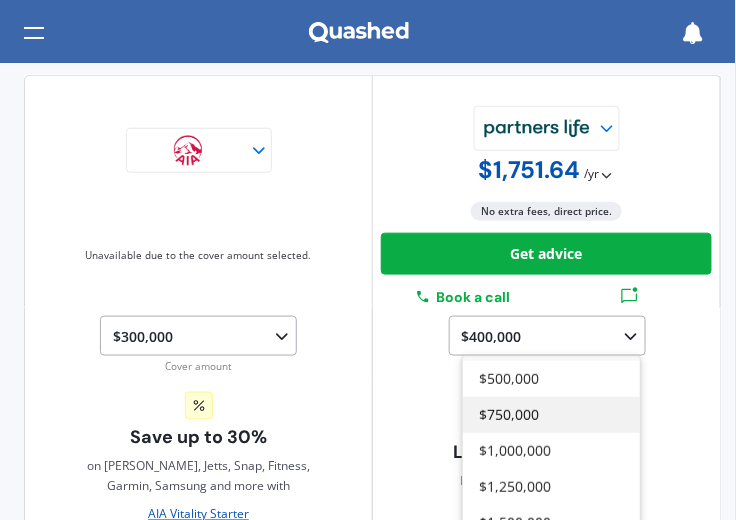 click on "$750,000" at bounding box center (551, 415) 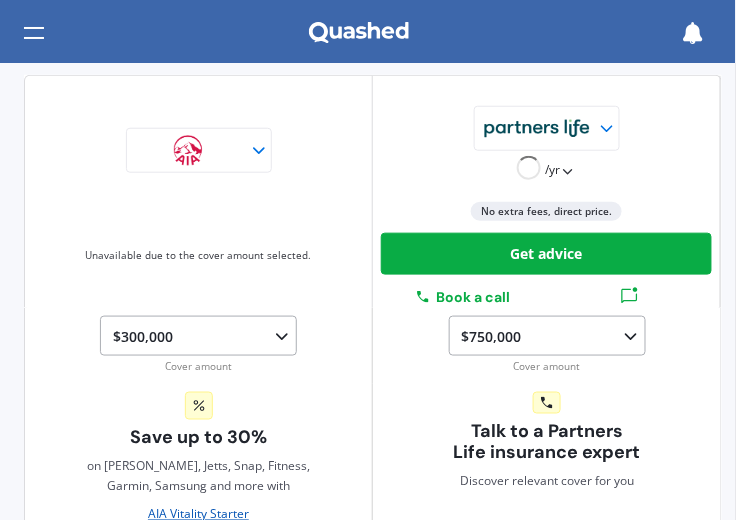 click 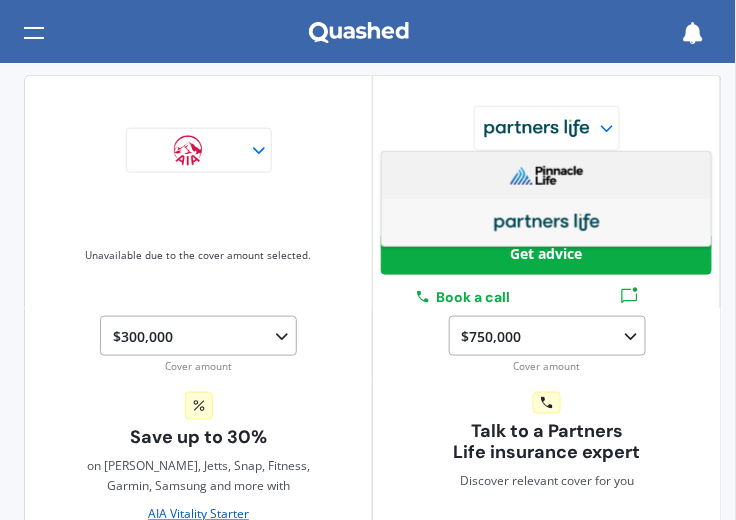 click at bounding box center (547, 175) 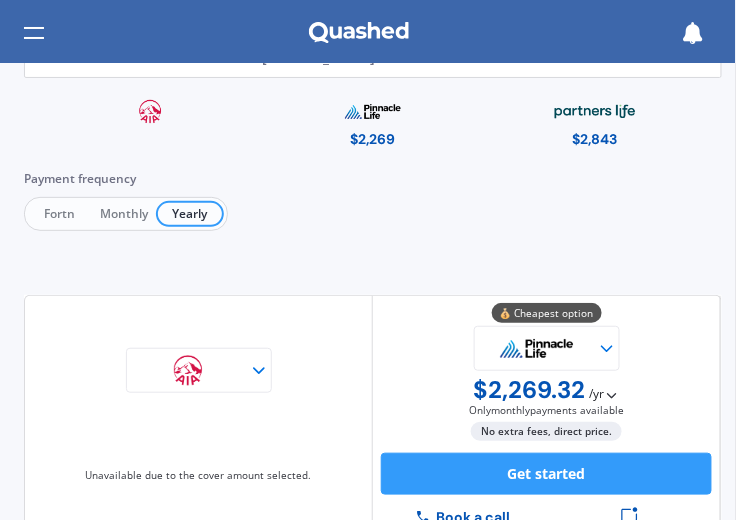 scroll, scrollTop: 57, scrollLeft: 0, axis: vertical 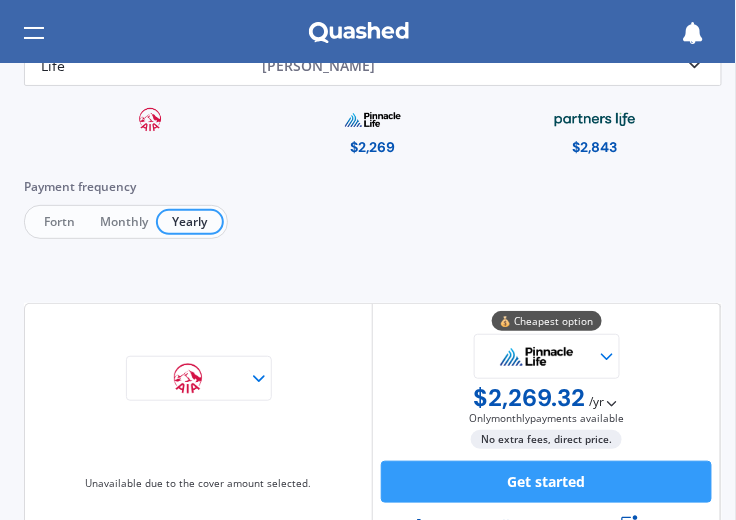 click on "Monthly" at bounding box center (124, 222) 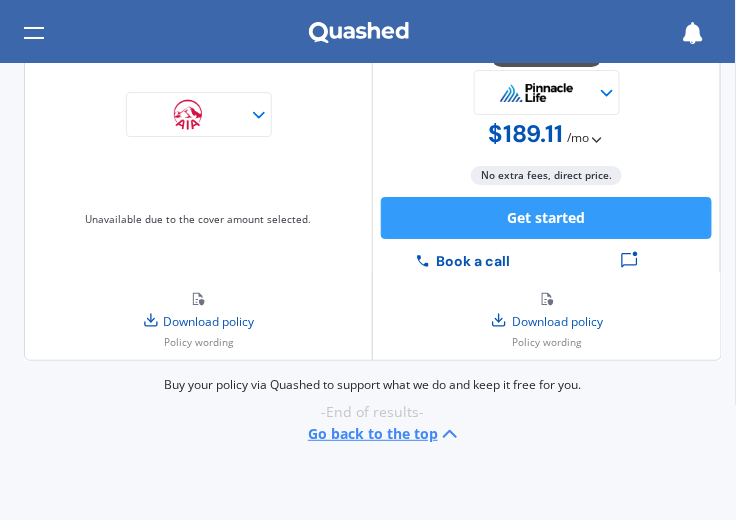 scroll, scrollTop: 1186, scrollLeft: 0, axis: vertical 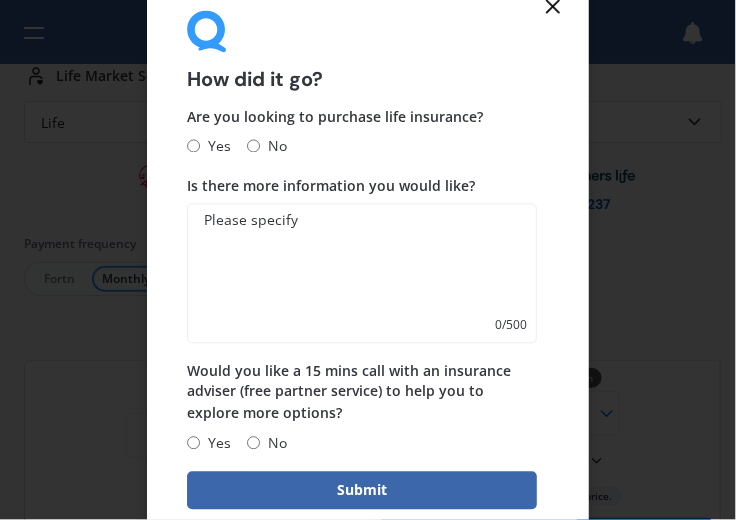 click 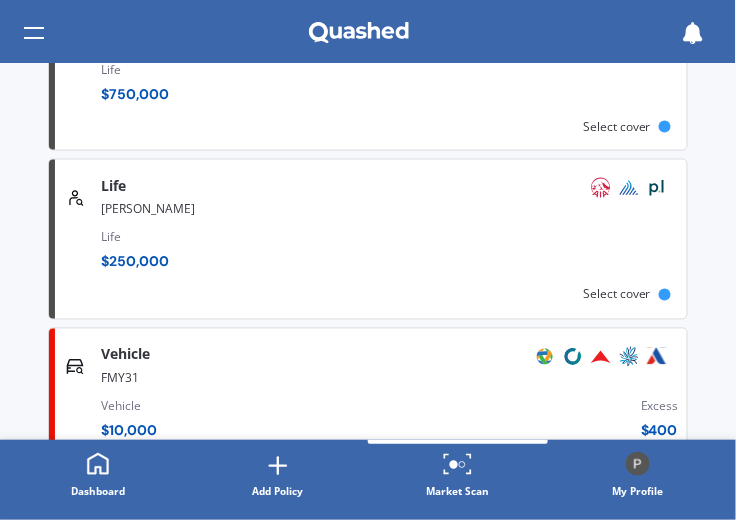 scroll, scrollTop: 591, scrollLeft: 0, axis: vertical 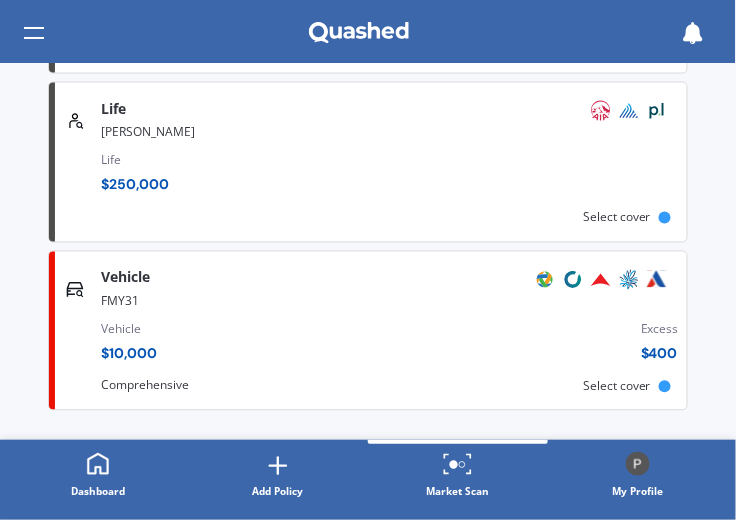 click on "FMY31" at bounding box center [394, 300] 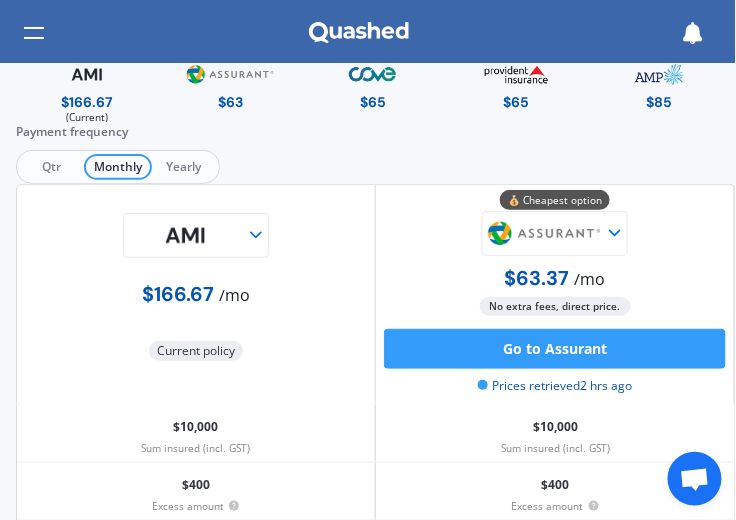 scroll, scrollTop: 0, scrollLeft: 0, axis: both 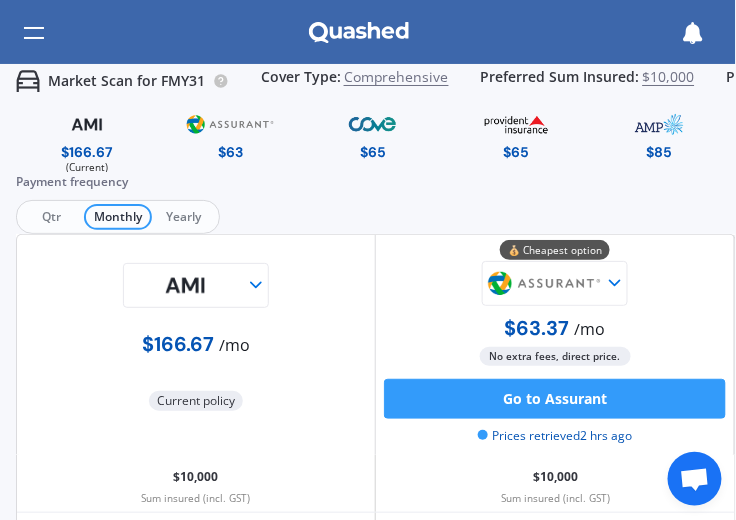 click 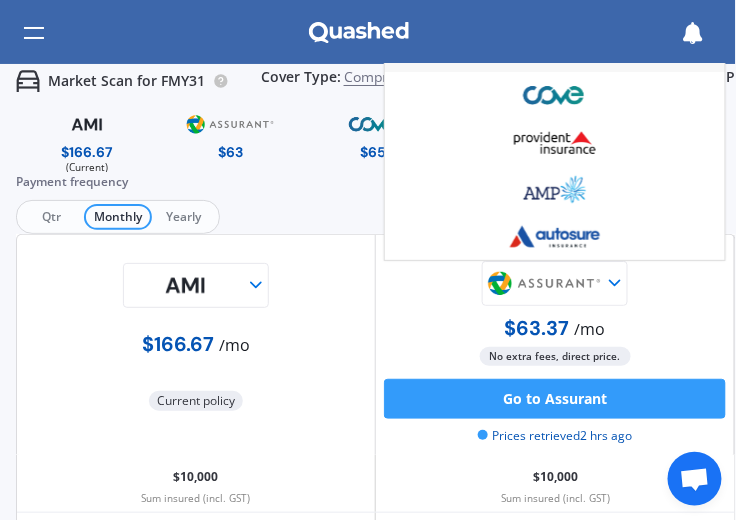 click on "$63 $65 $65 $85 $91 $166.67 (Current) $63 $65 $65 $85 $91 $166.67 (Current) $63 $65 $65 $85 $91" at bounding box center (516, 139) 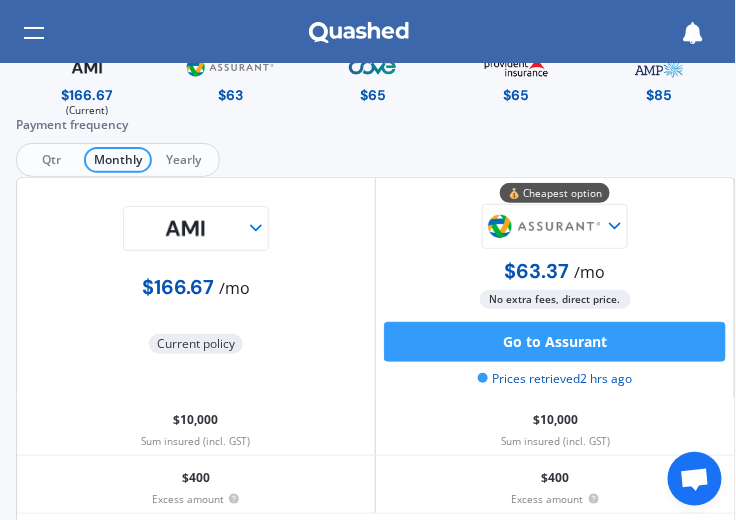scroll, scrollTop: 0, scrollLeft: 0, axis: both 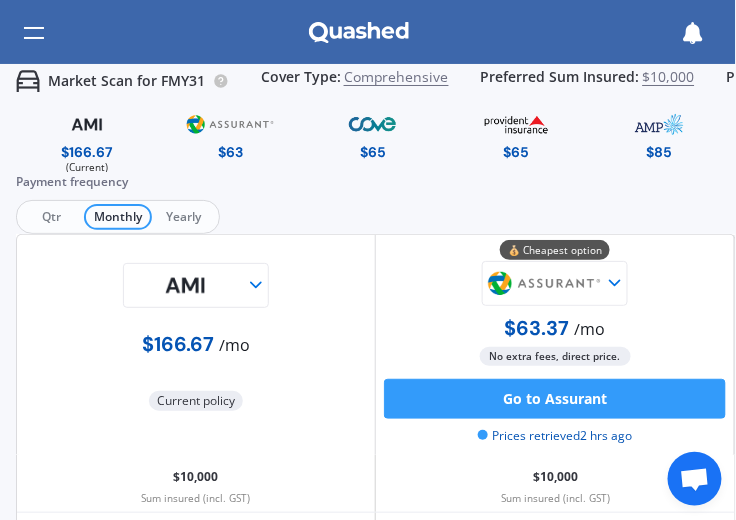 click at bounding box center (34, 33) 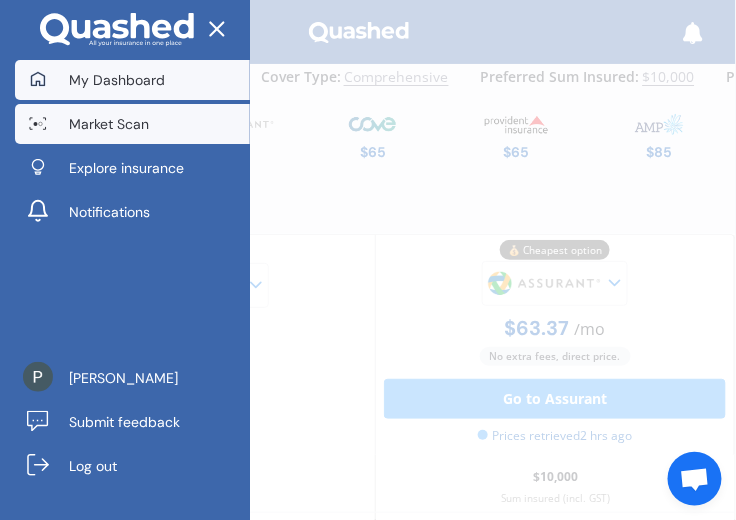 click on "My Dashboard" at bounding box center [117, 80] 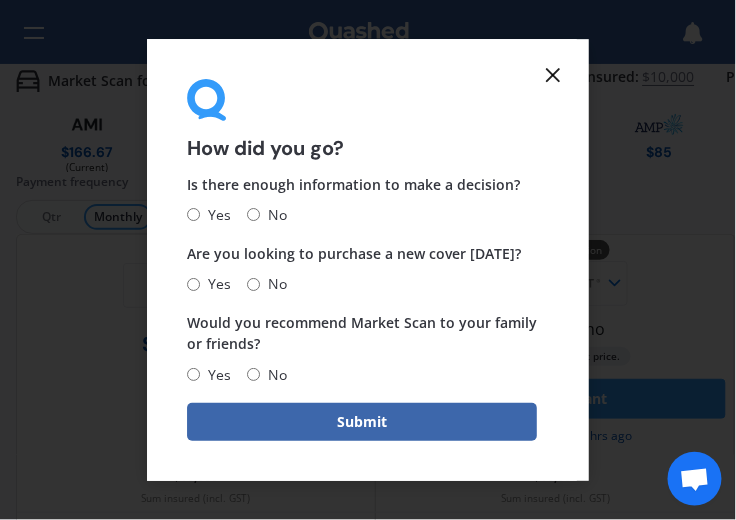 click 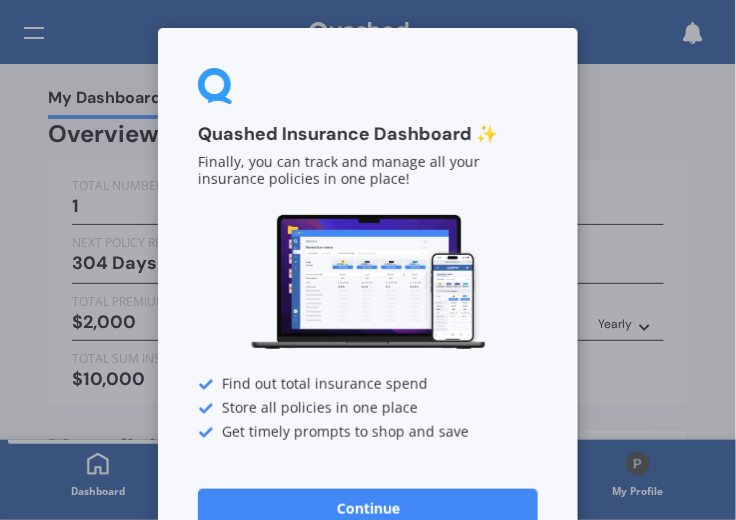 click on "Continue" at bounding box center (368, 509) 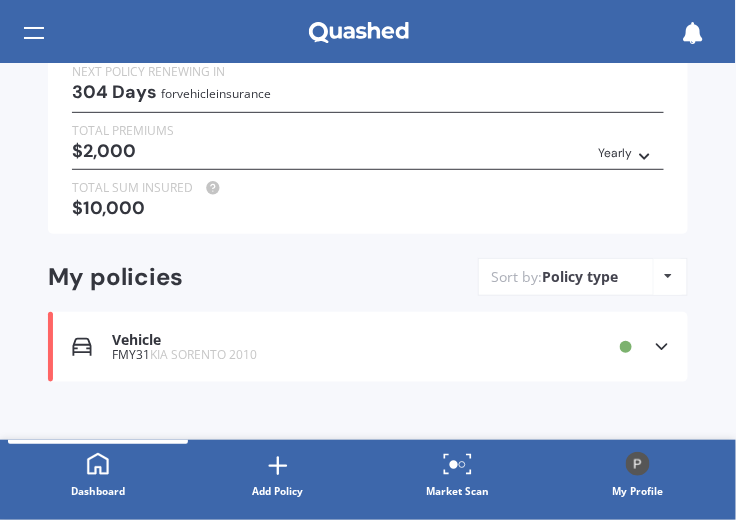 scroll, scrollTop: 183, scrollLeft: 0, axis: vertical 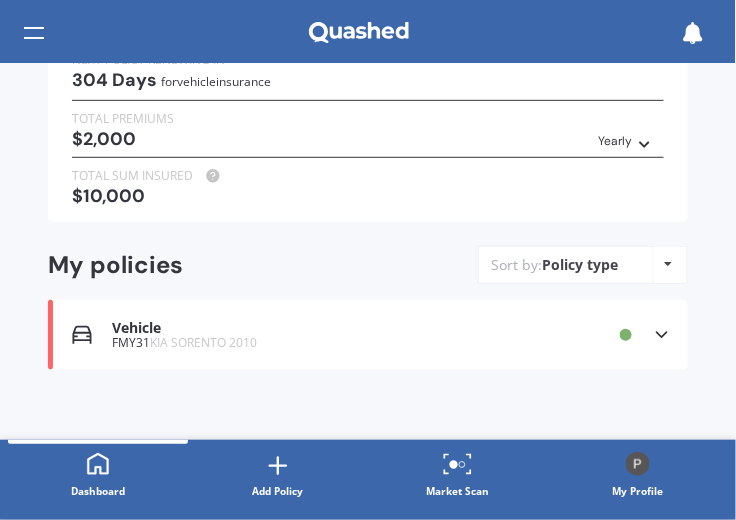 click 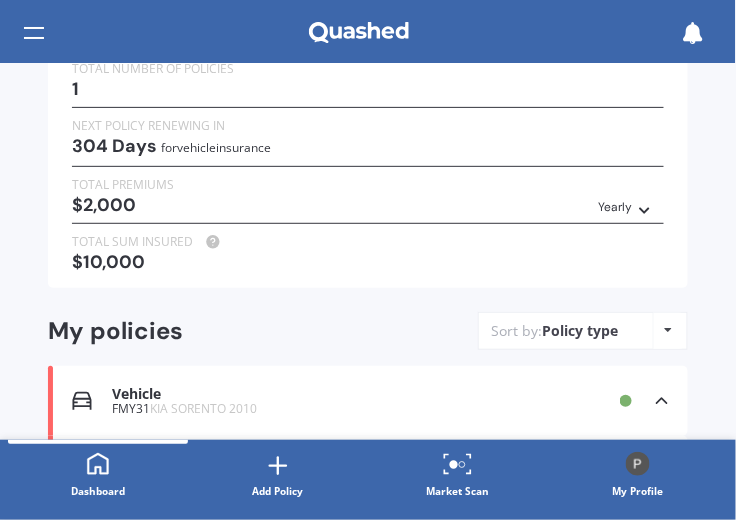 scroll, scrollTop: 0, scrollLeft: 0, axis: both 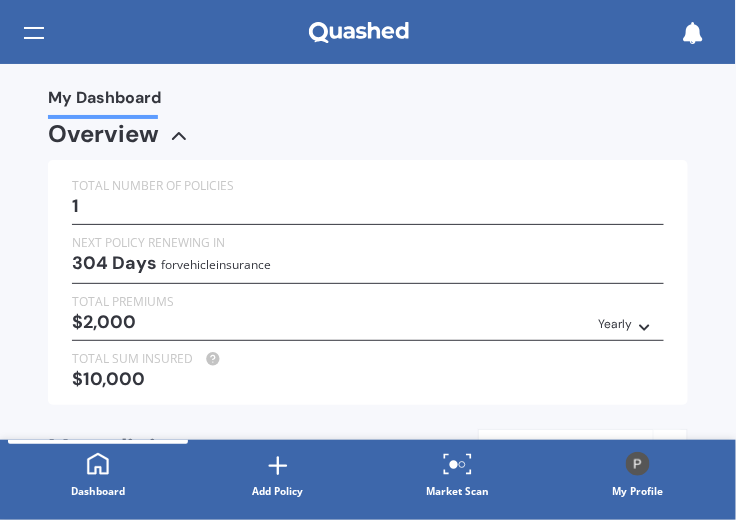 click on "My Dashboard" at bounding box center [368, 32] 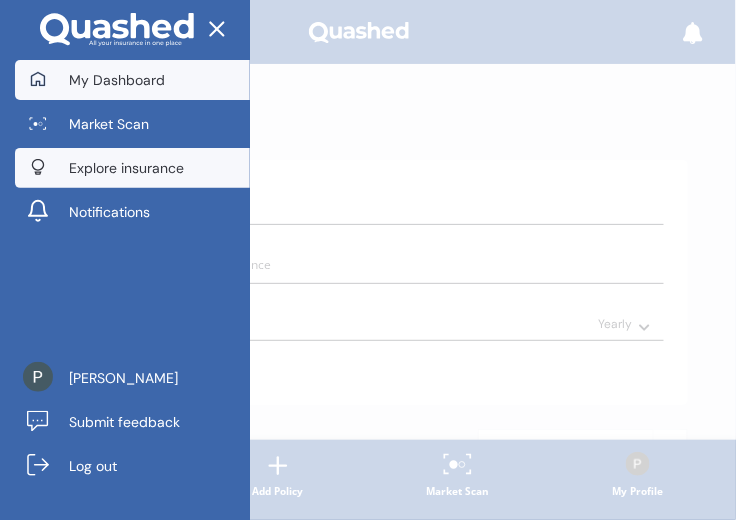 click on "Explore insurance" at bounding box center [126, 168] 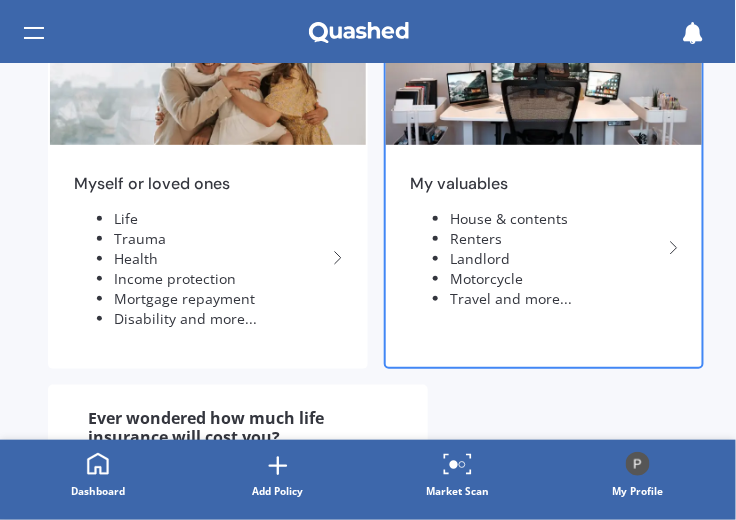 scroll, scrollTop: 171, scrollLeft: 0, axis: vertical 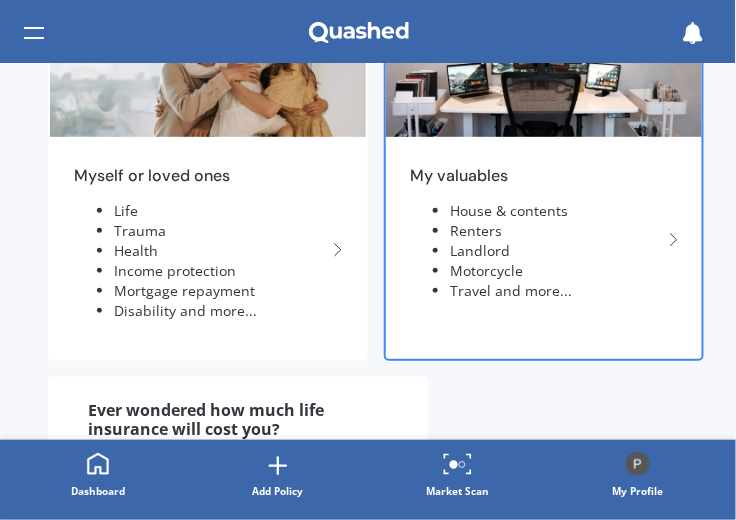 click on "Motorcycle" at bounding box center (556, 271) 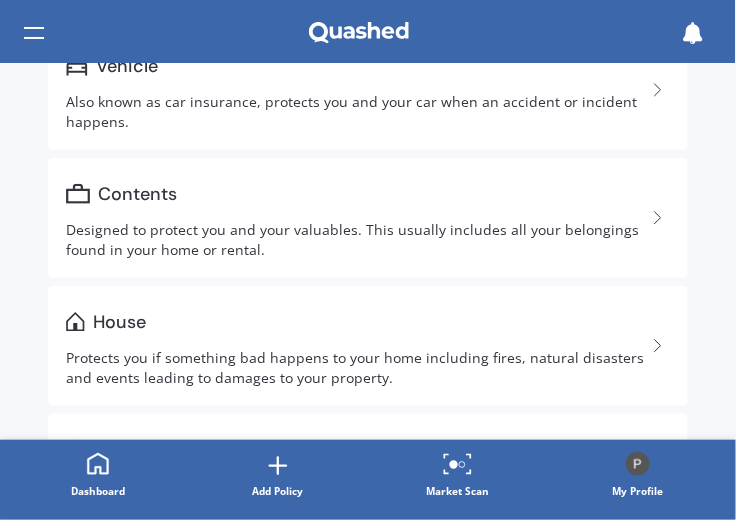 scroll, scrollTop: 0, scrollLeft: 0, axis: both 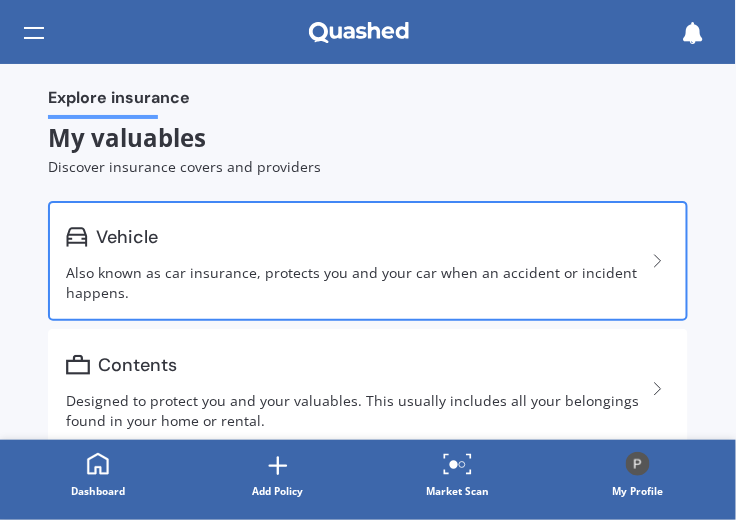 click on "Vehicle Also known as car insurance, protects you and your car when an accident or incident happens." at bounding box center (368, 261) 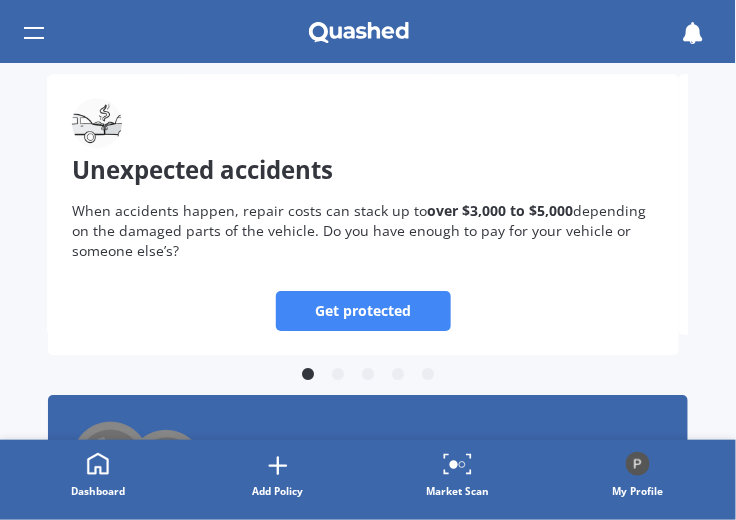 scroll, scrollTop: 894, scrollLeft: 0, axis: vertical 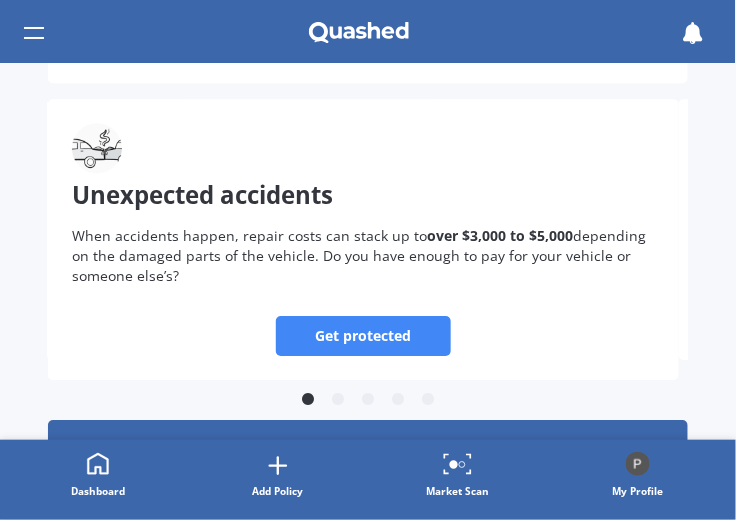 click on "Get protected" at bounding box center (363, 336) 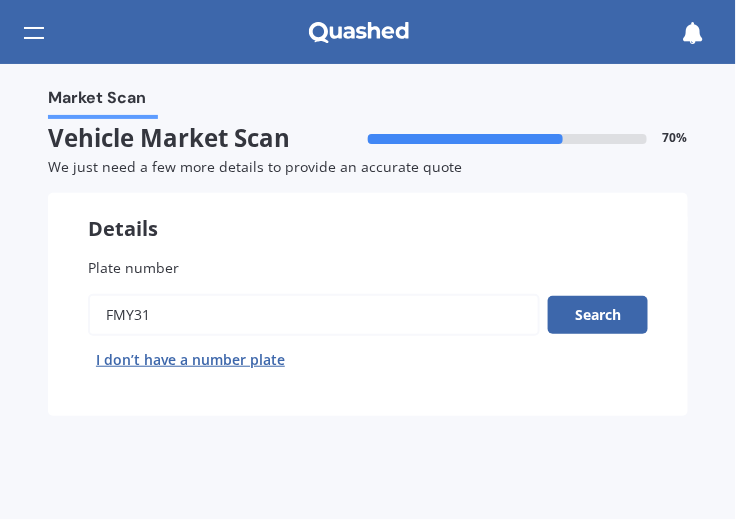 scroll, scrollTop: 0, scrollLeft: 0, axis: both 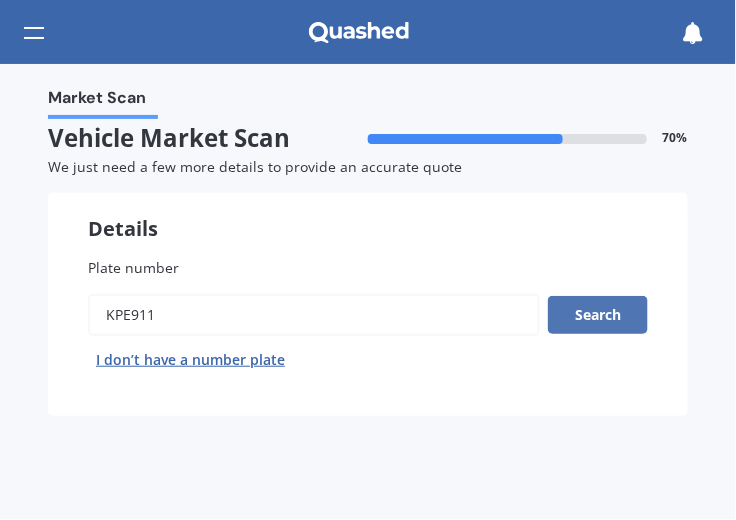 type on "KPE911" 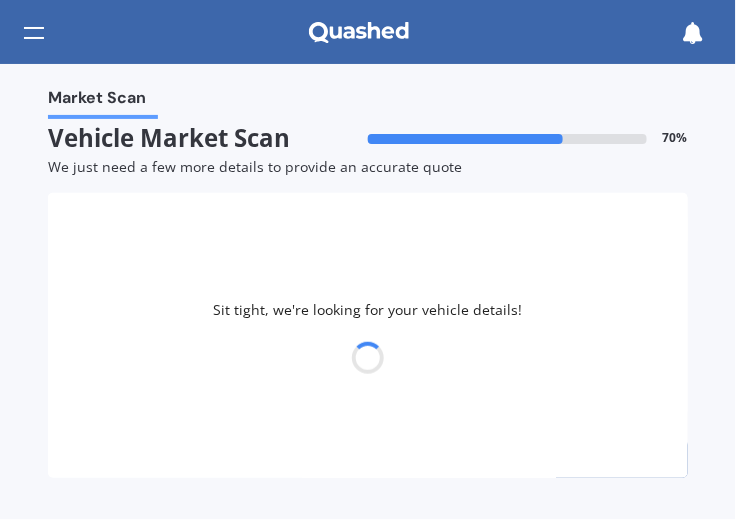 select on "VOLKSWAGEN" 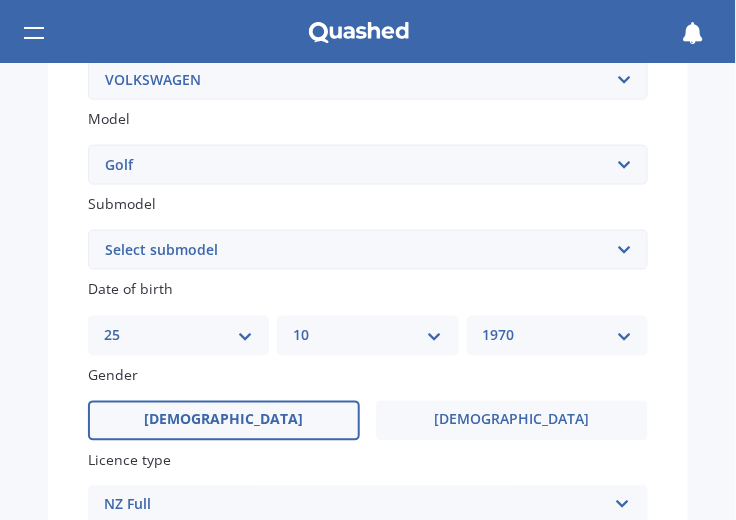 scroll, scrollTop: 457, scrollLeft: 0, axis: vertical 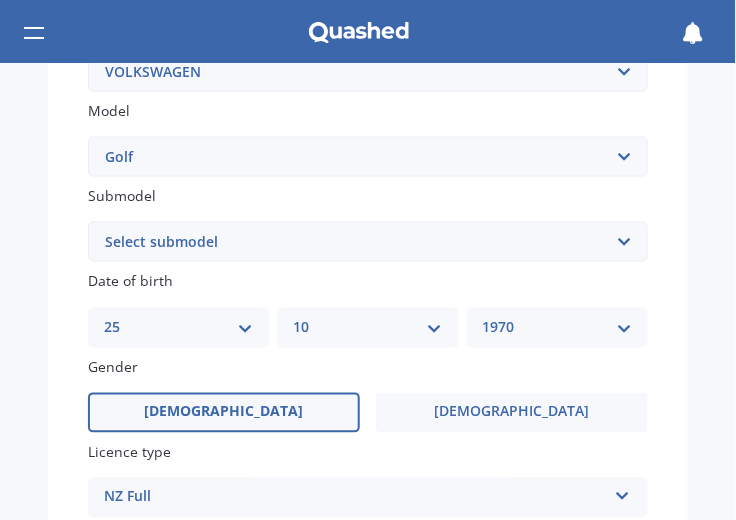 click on "Select submodel (All other) 1.4 GT TSI 1.4 TSI 1.6 1.6 FSI 1.6 TSI 1.8 1.9 TDI DSG 2.0 T GTI 2.0 TDI 4Motion 2.0 TDI 4Motion GT Sport 2.0 TDI DSG 2.0 TDI GT Sport 2.O 2.O FSI Cabriolet GT Turbo GTE Hybrid GTI Petrol Turbo 2WD GTI Turbo Hatchback 1.2T R R32 R32 turbo R36 TDI Comfortlinewagon 1.6 TSI 2.0L V5 V6 incl 4 Motion Variant 1.4 TSI" at bounding box center (368, 242) 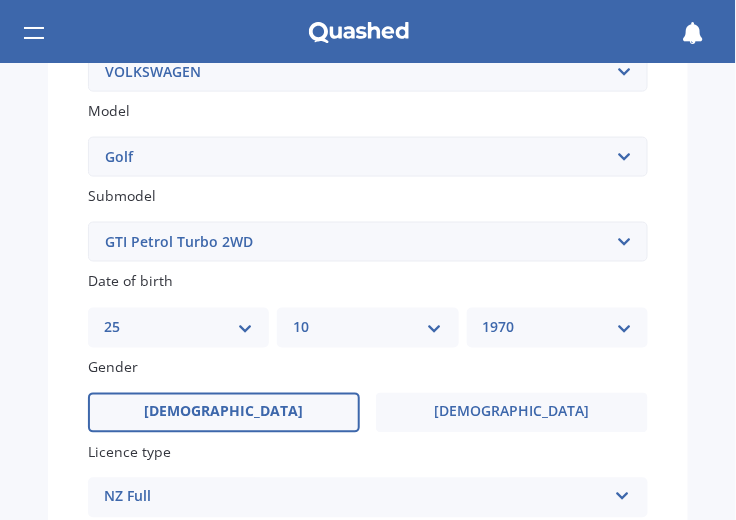 click on "Select submodel (All other) 1.4 GT TSI 1.4 TSI 1.6 1.6 FSI 1.6 TSI 1.8 1.9 TDI DSG 2.0 T GTI 2.0 TDI 4Motion 2.0 TDI 4Motion GT Sport 2.0 TDI DSG 2.0 TDI GT Sport 2.O 2.O FSI Cabriolet GT Turbo GTE Hybrid GTI Petrol Turbo 2WD GTI Turbo Hatchback 1.2T R R32 R32 turbo R36 TDI Comfortlinewagon 1.6 TSI 2.0L V5 V6 incl 4 Motion Variant 1.4 TSI" at bounding box center [368, 242] 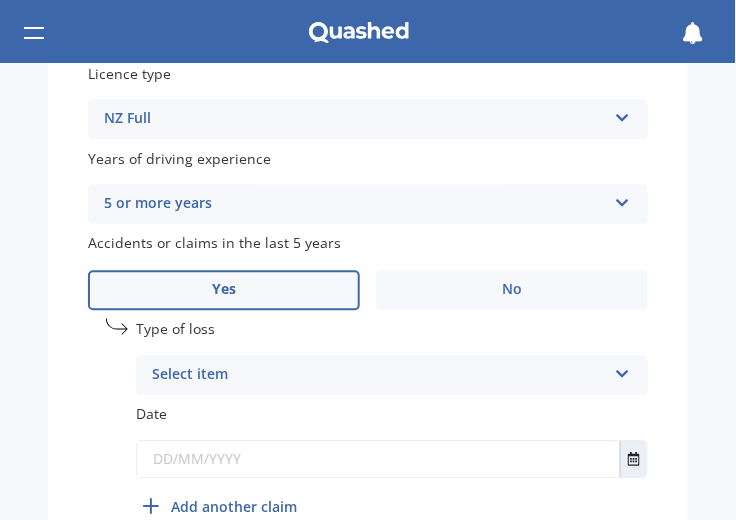 scroll, scrollTop: 971, scrollLeft: 0, axis: vertical 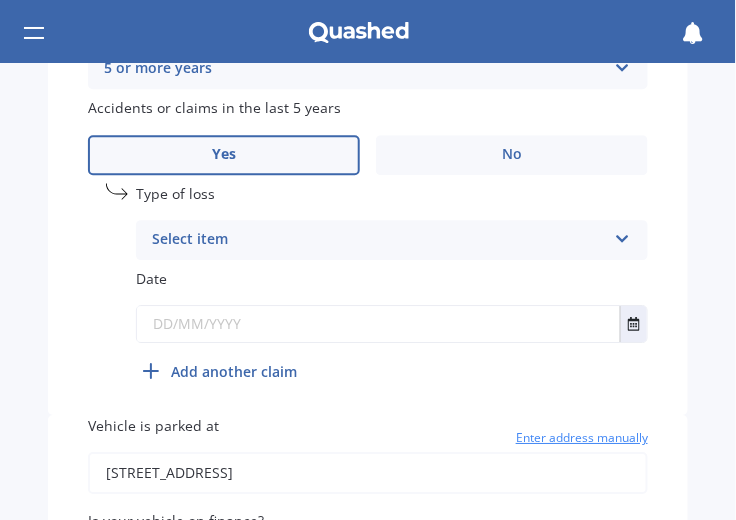 click at bounding box center [622, 235] 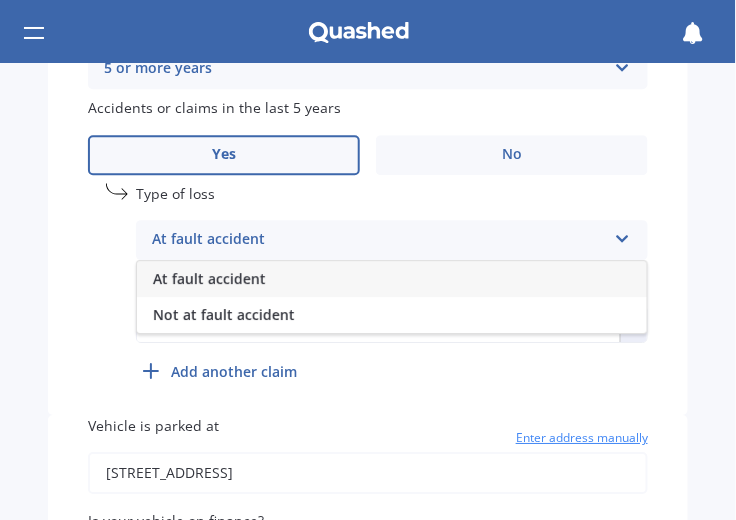 click on "Market Scan Vehicle Market Scan 70 % We just need a few more details to provide an accurate quote Details Plate number Search I don’t have a number plate Year 2009 Make Select make AC ALFA ROMEO ASTON MARTIN AUDI AUSTIN BEDFORD Bentley BMW BYD CADILLAC CAN-AM CHERY CHEVROLET CHRYSLER Citroen CRUISEAIR CUPRA DAEWOO DAIHATSU DAIMLER DAMON DIAHATSU DODGE EXOCET FACTORY FIVE FERRARI FIAT Fiord FLEETWOOD FORD FOTON FRASER GEELY GENESIS GEORGIE BOY GMC GREAT WALL GWM HAVAL HILLMAN HINO HOLDEN HOLIDAY RAMBLER HONDA HUMMER HYUNDAI INFINITI ISUZU IVECO JAC JAECOO JAGUAR JEEP KGM KIA LADA LAMBORGHINI LANCIA LANDROVER LDV LEXUS LINCOLN LOTUS LUNAR M.G M.G. MAHINDRA MASERATI MAZDA MCLAREN MERCEDES AMG Mercedes Benz MERCEDES-AMG MERCURY MINI Mitsubishi MORGAN MORRIS NEWMAR Nissan OMODA OPEL OXFORD PEUGEOT Plymouth Polestar PONTIAC PORSCHE PROTON RAM Range Rover Rayne RENAULT ROLLS ROYCE ROVER SAAB SATURN SEAT SHELBY SKODA SMART SSANGYONG SUBARU SUZUKI TATA TESLA TIFFIN Toyota TRIUMPH TVR Vauxhall VOLKSWAGEN VOLVO ZX Eos" at bounding box center [368, 292] 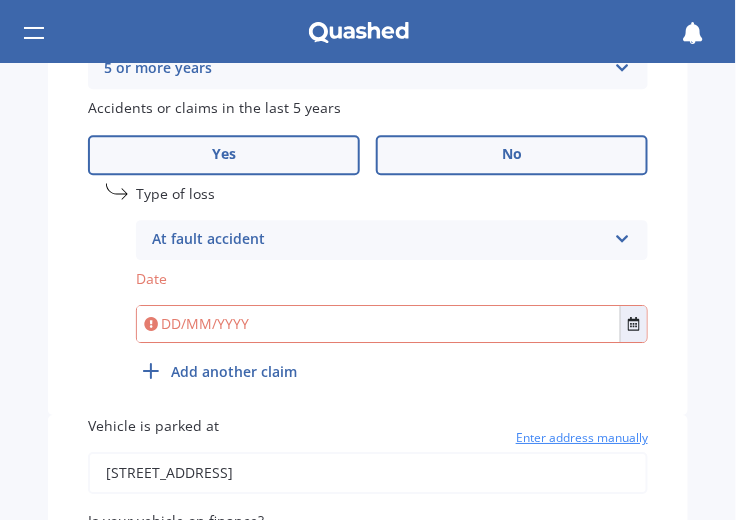 click on "No" at bounding box center (512, 155) 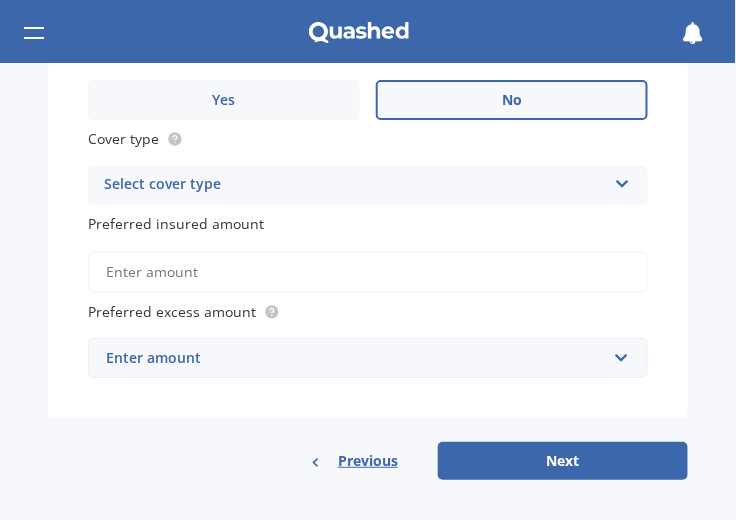 scroll, scrollTop: 1218, scrollLeft: 0, axis: vertical 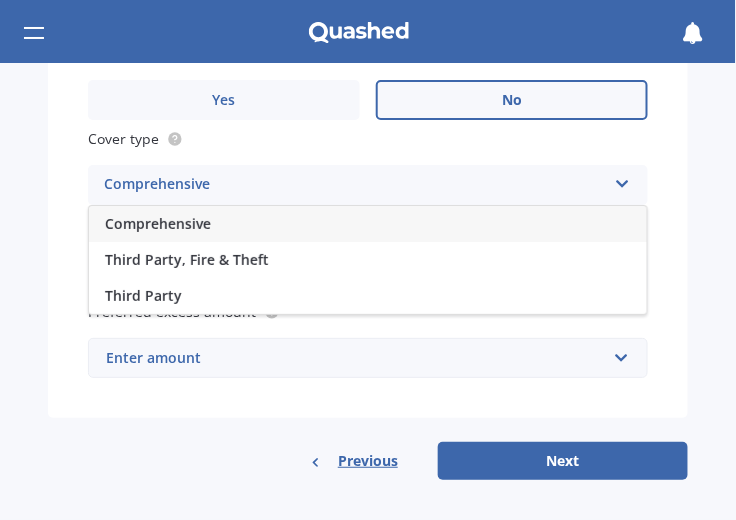 click on "Comprehensive" at bounding box center (368, 224) 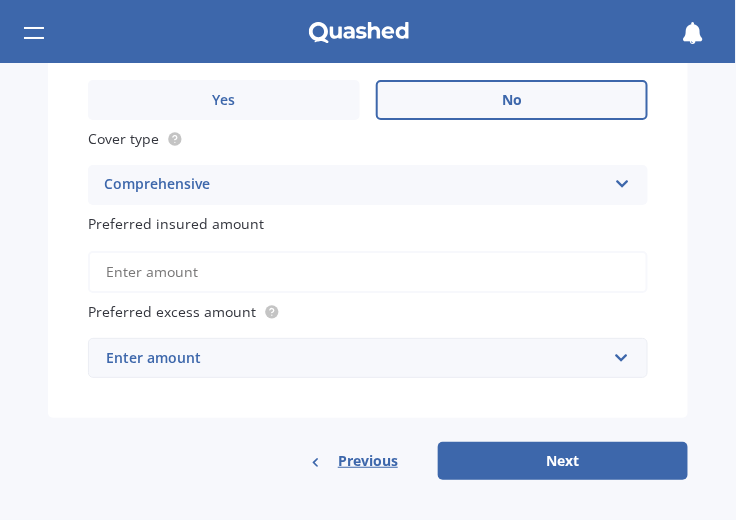click on "Preferred insured amount" at bounding box center (368, 272) 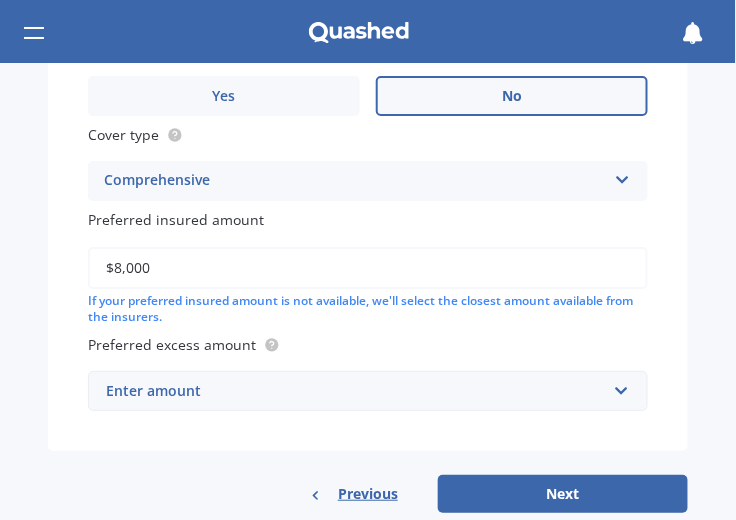 type on "$8,000" 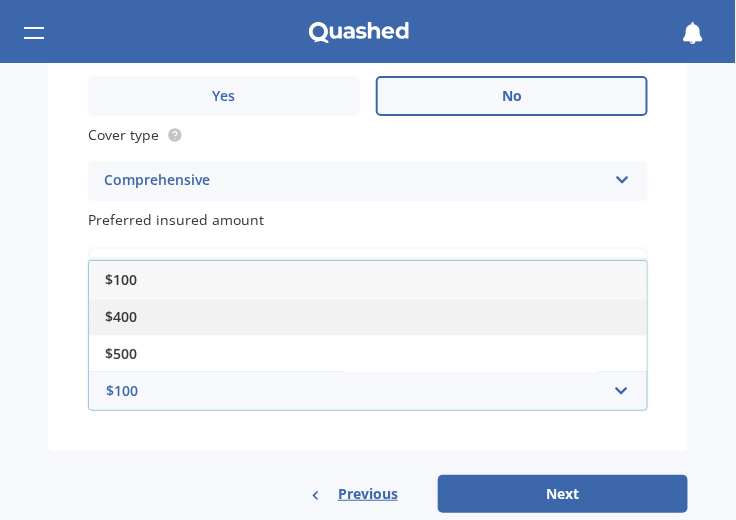 click on "$400" at bounding box center [368, 316] 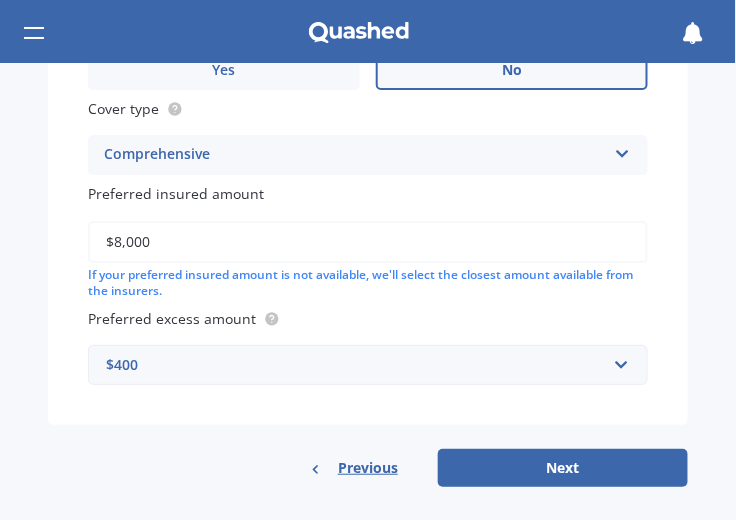 scroll, scrollTop: 1256, scrollLeft: 0, axis: vertical 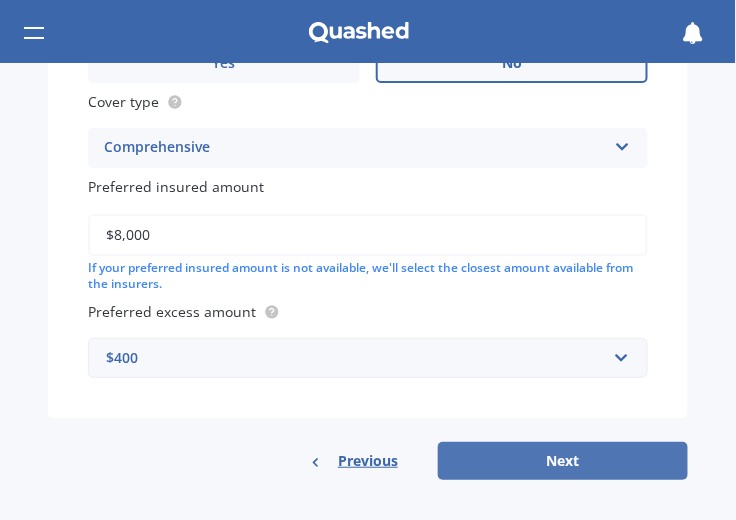 click on "Next" at bounding box center (563, 461) 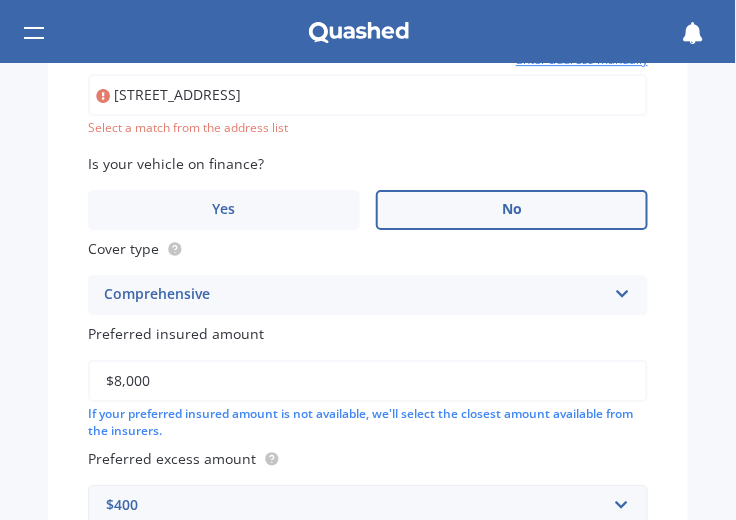scroll, scrollTop: 1101, scrollLeft: 0, axis: vertical 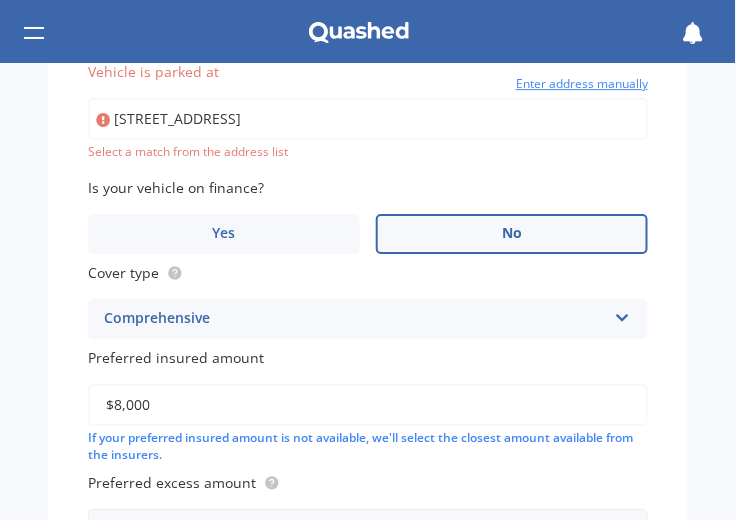type on "32 Halswell Junction Road, Halswell, Christchurch 8025" 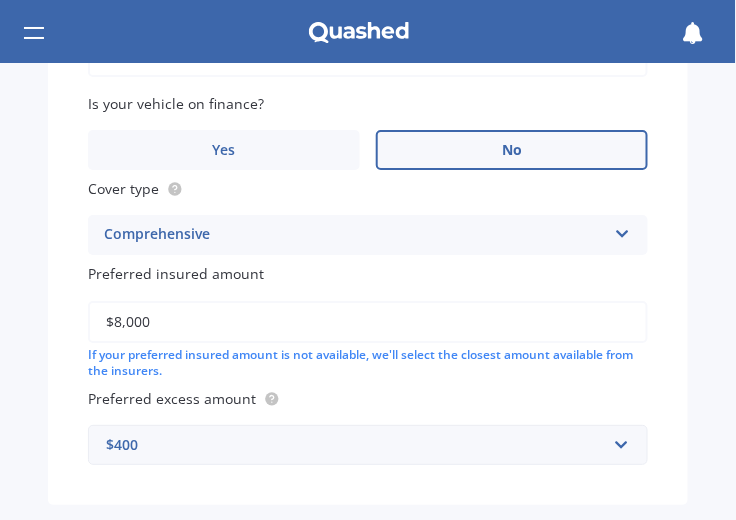 scroll, scrollTop: 1256, scrollLeft: 0, axis: vertical 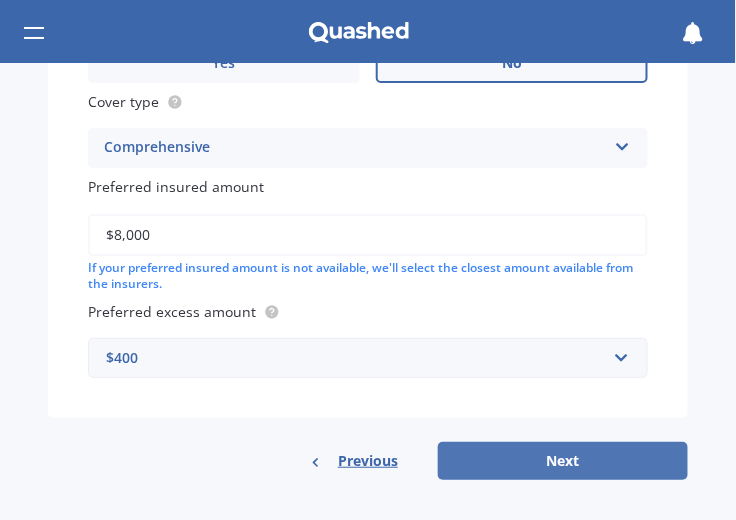 click on "Next" at bounding box center [563, 461] 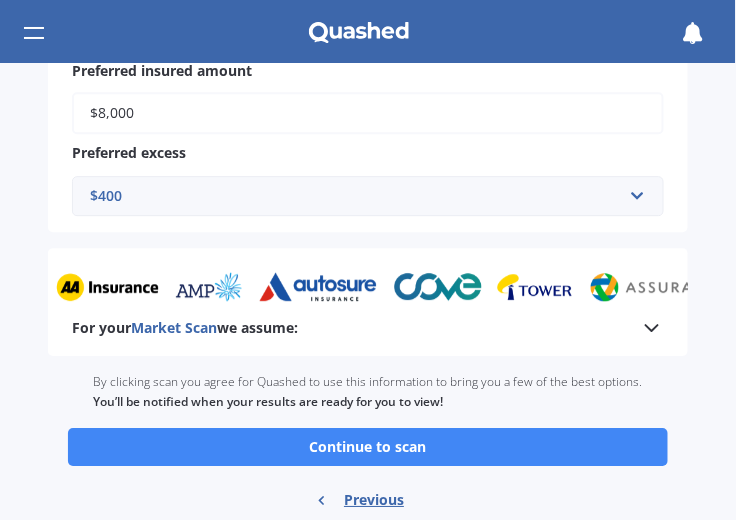 scroll, scrollTop: 970, scrollLeft: 0, axis: vertical 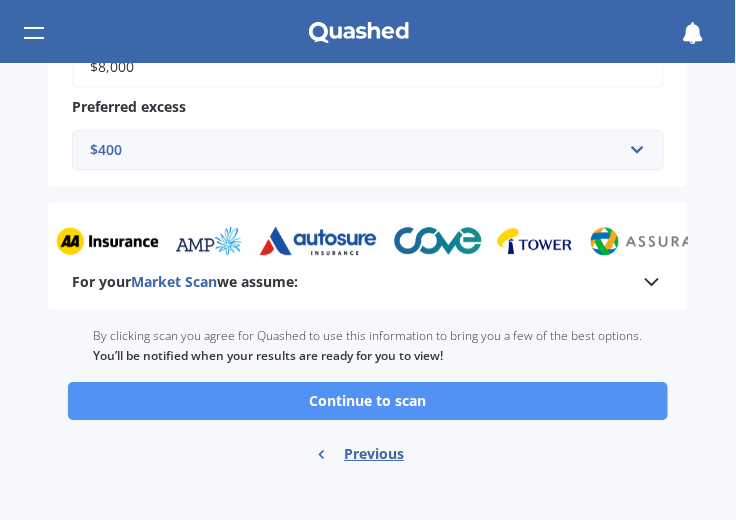 click on "Continue to scan" at bounding box center (368, 401) 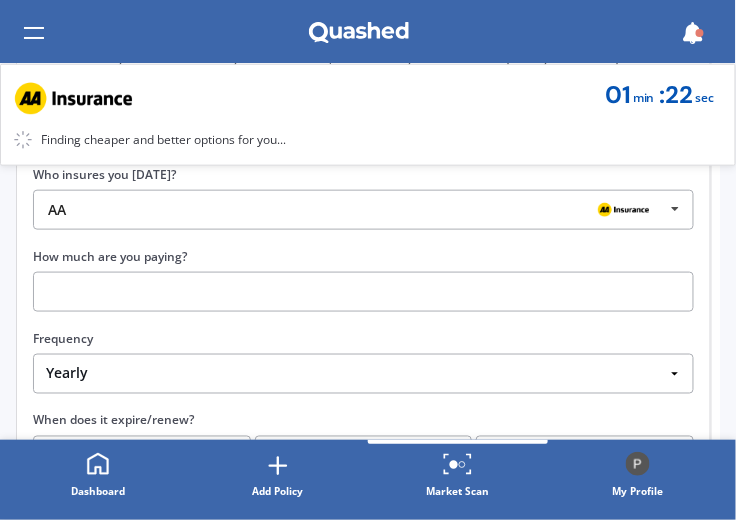 scroll, scrollTop: 342, scrollLeft: 0, axis: vertical 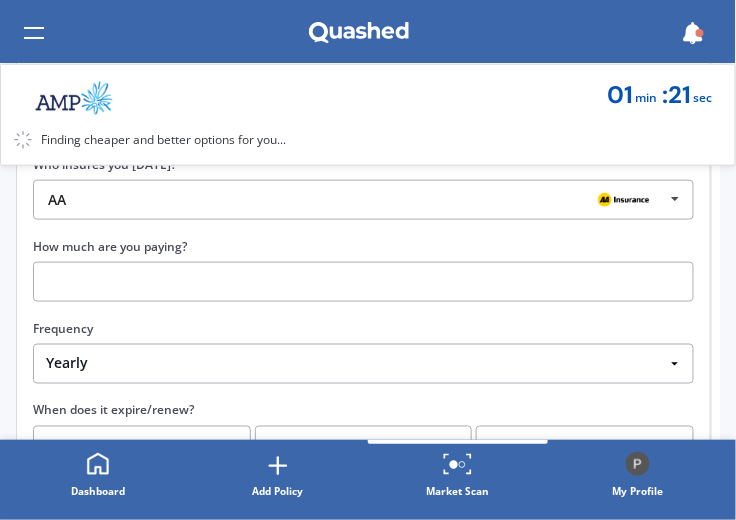 click at bounding box center (624, 200) 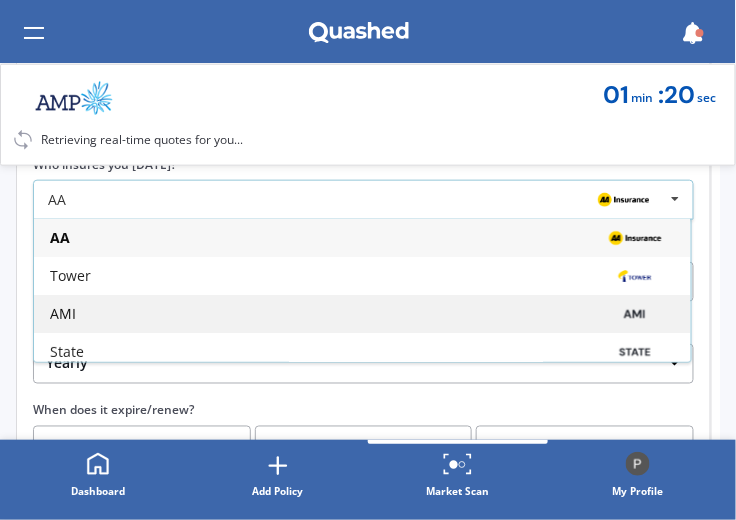click at bounding box center [634, 314] 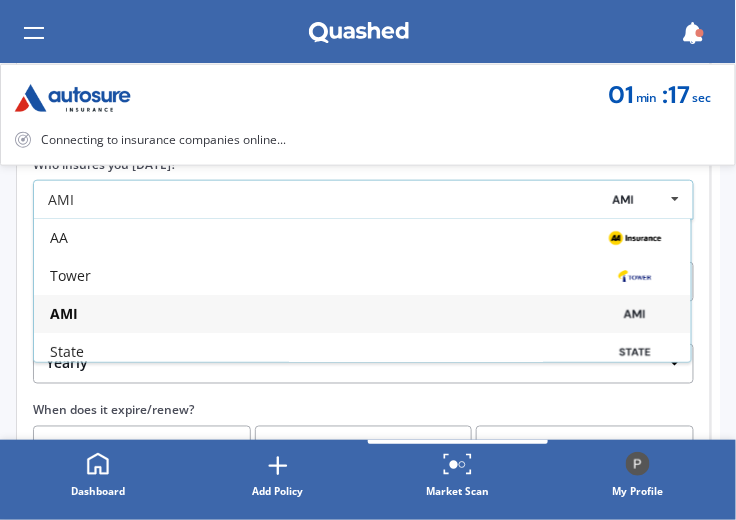 click at bounding box center (634, 314) 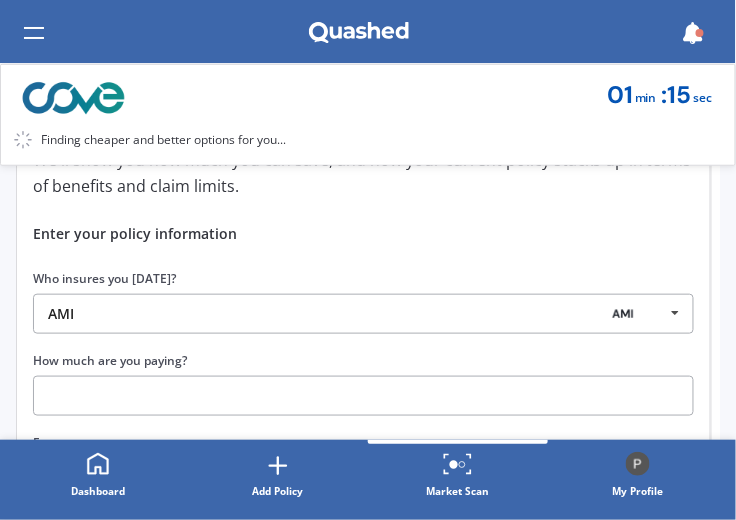 scroll, scrollTop: 342, scrollLeft: 0, axis: vertical 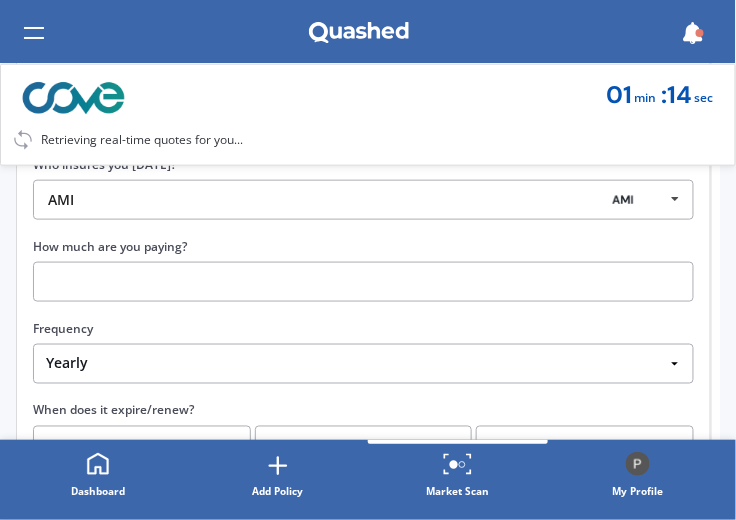 click at bounding box center [363, 282] 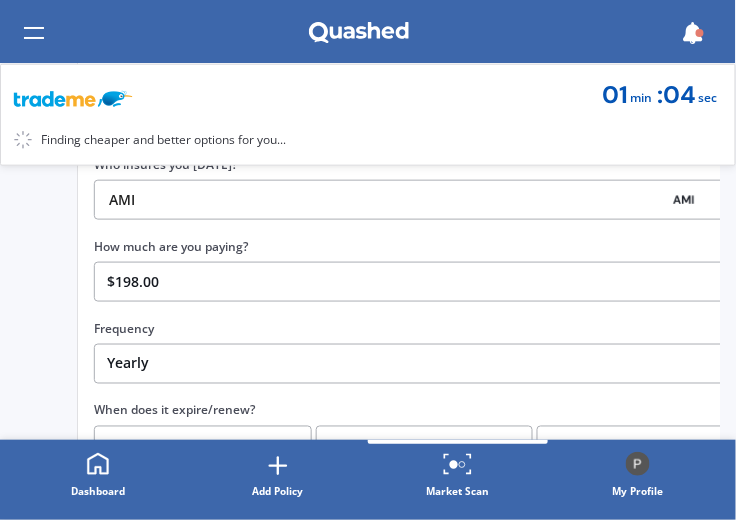 drag, startPoint x: 110, startPoint y: 284, endPoint x: 284, endPoint y: 282, distance: 174.01149 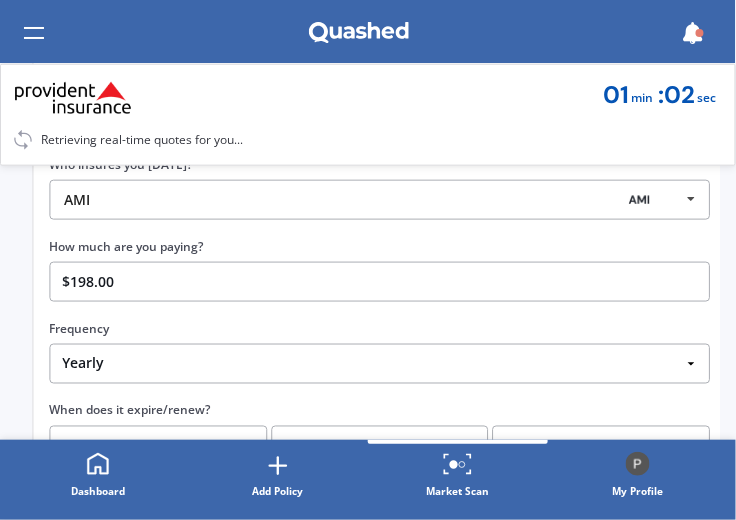 drag, startPoint x: 83, startPoint y: 282, endPoint x: 131, endPoint y: 283, distance: 48.010414 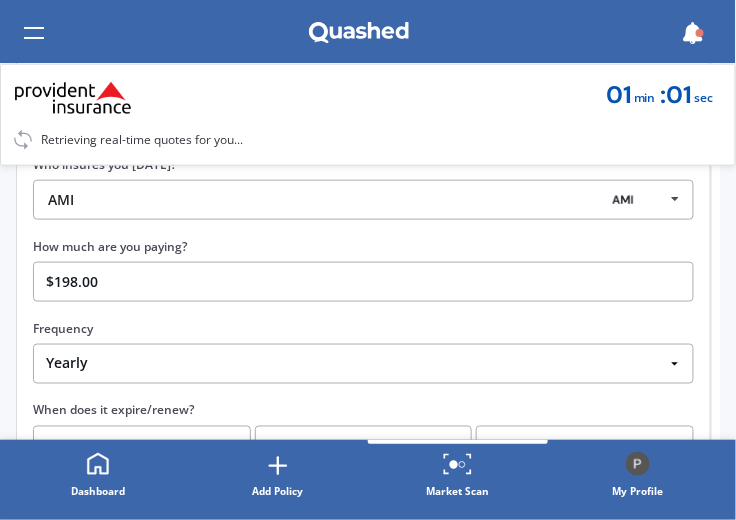 type on "$198.00" 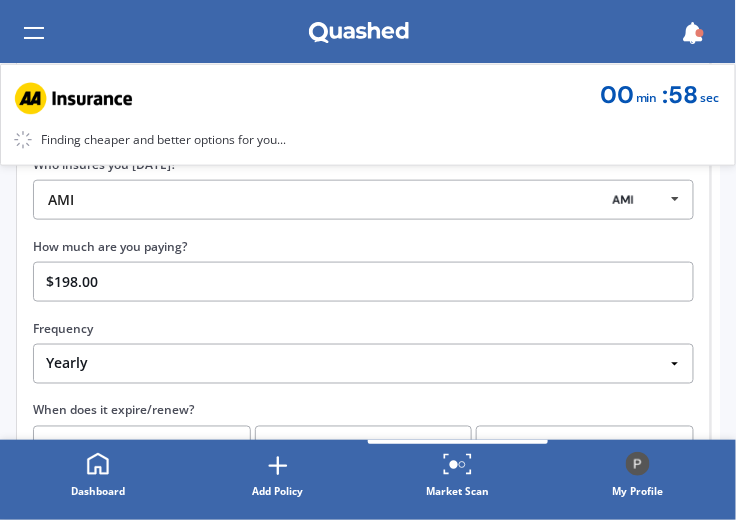 click on "Yearly Six-Monthly Quarterly Monthly Fortnightly Weekly One-Off" at bounding box center (363, 364) 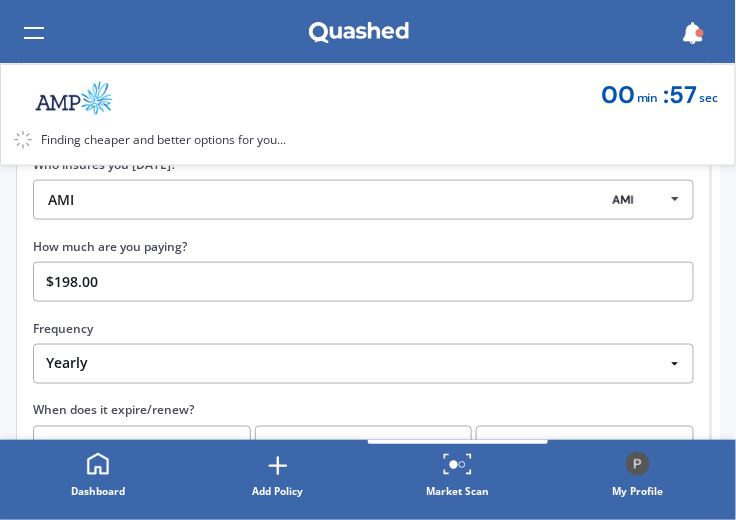 select on "Quarterly" 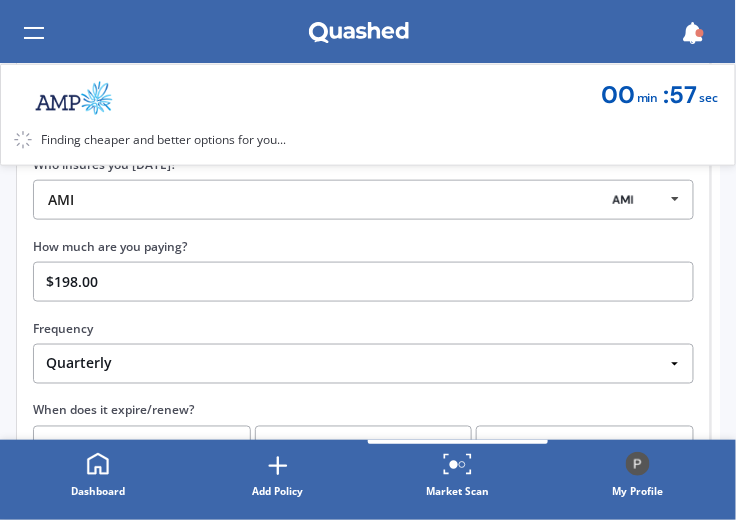 click on "Yearly Six-Monthly Quarterly Monthly Fortnightly Weekly One-Off" at bounding box center [363, 364] 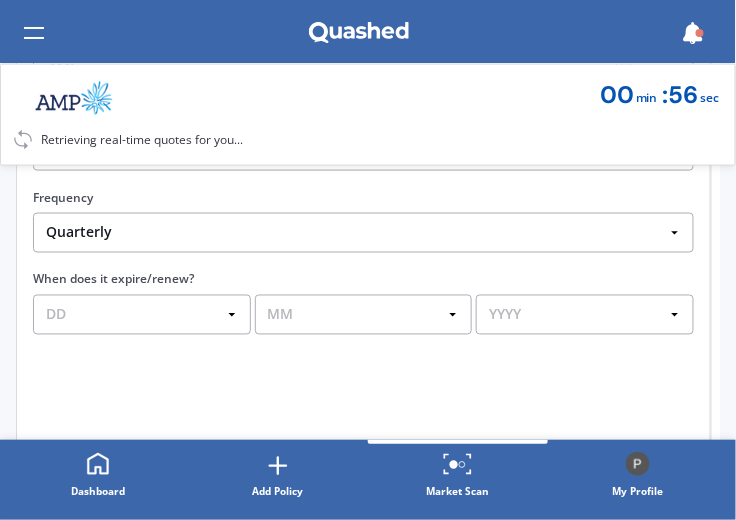 scroll, scrollTop: 514, scrollLeft: 0, axis: vertical 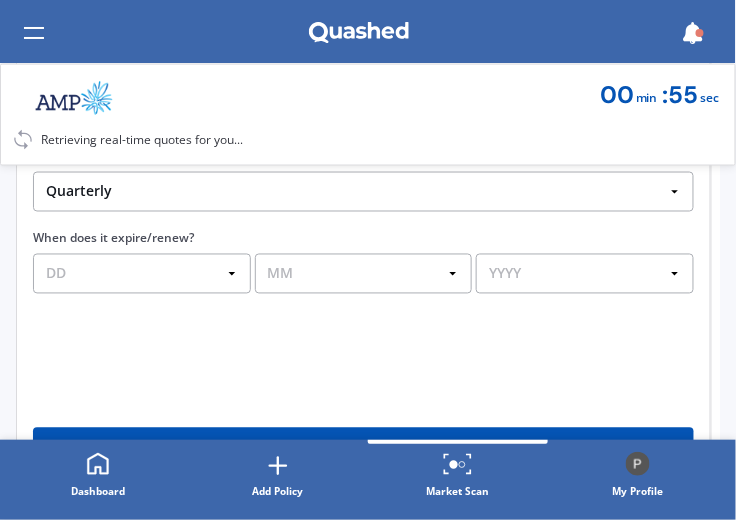 click on "DD 01 02 03 04 05 06 07 08 09 10 11 12 13 14 15 16 17 18 19 20 21 22 23 24 25 26 27 28 29 30 31" at bounding box center [142, 274] 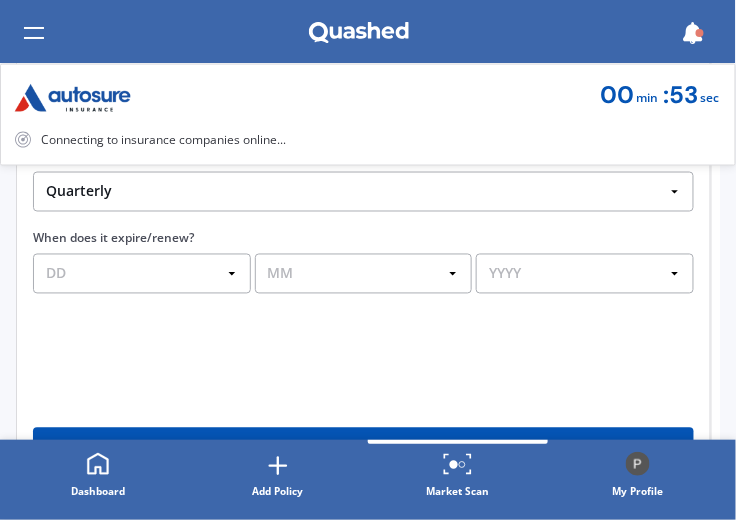 select on "03" 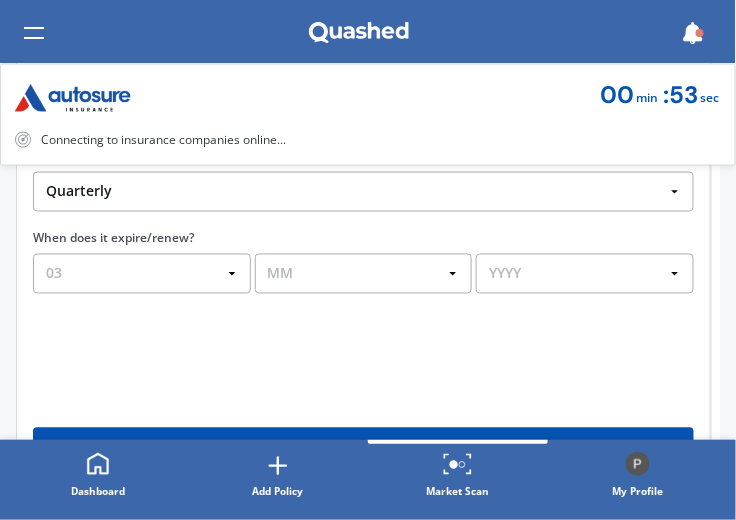 click on "DD 01 02 03 04 05 06 07 08 09 10 11 12 13 14 15 16 17 18 19 20 21 22 23 24 25 26 27 28 29 30 31" at bounding box center (142, 274) 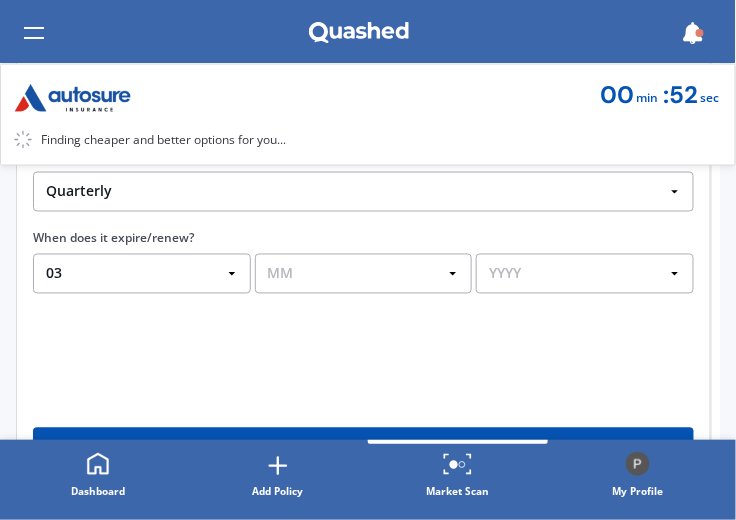 click on "MM 01 02 03 04 05 06 07 08 09 10 11 12" at bounding box center [364, 274] 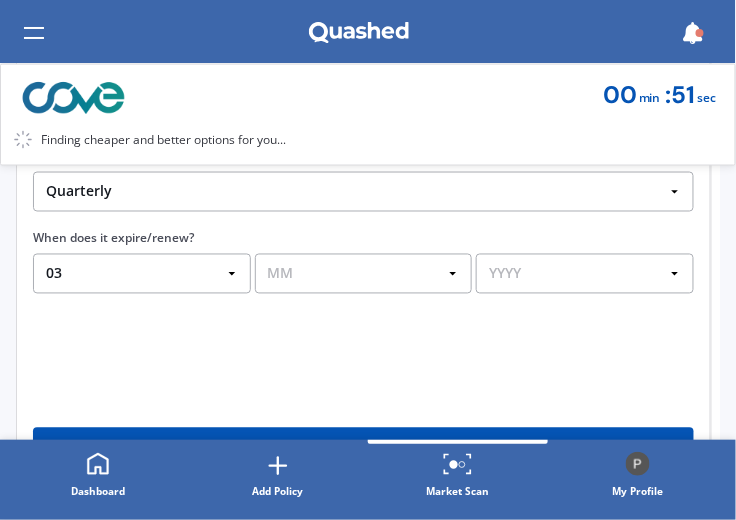 select on "12" 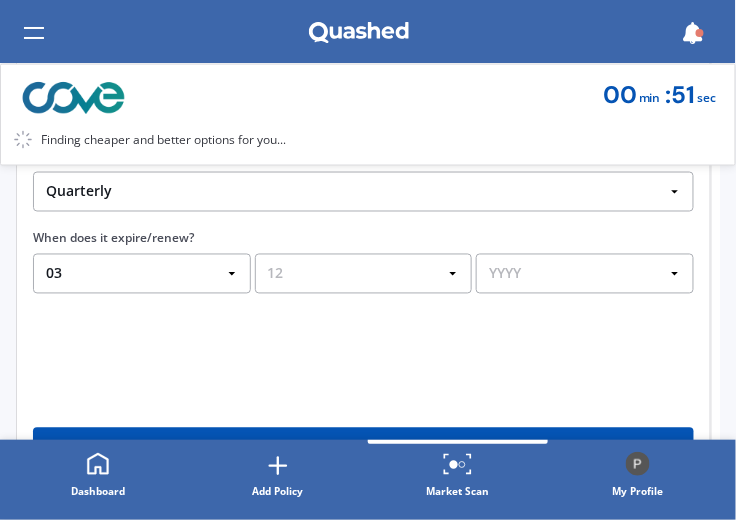 click on "MM 01 02 03 04 05 06 07 08 09 10 11 12" at bounding box center (364, 274) 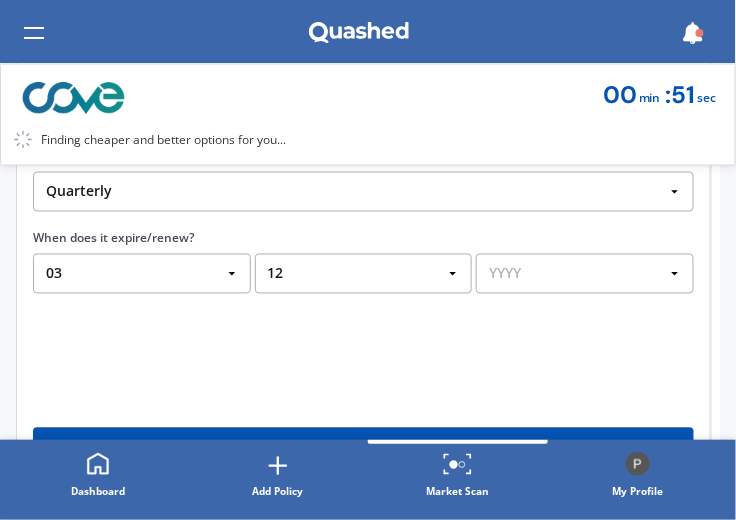 click on "YYYY 2026 2025 2024" at bounding box center (585, 274) 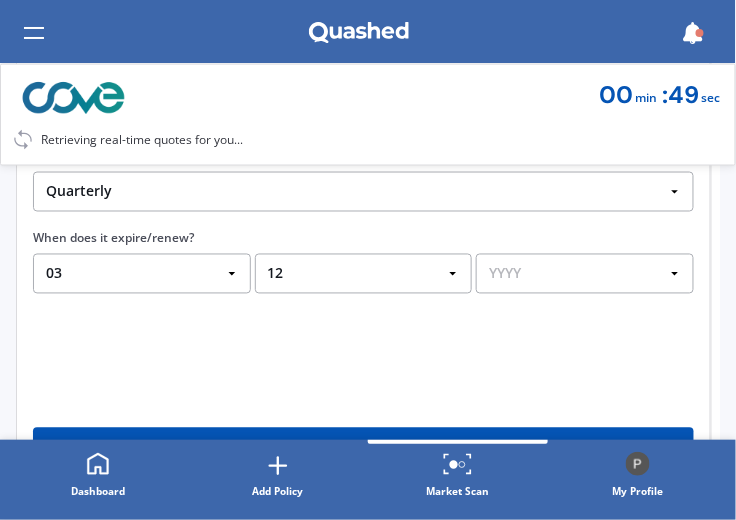 select on "2025" 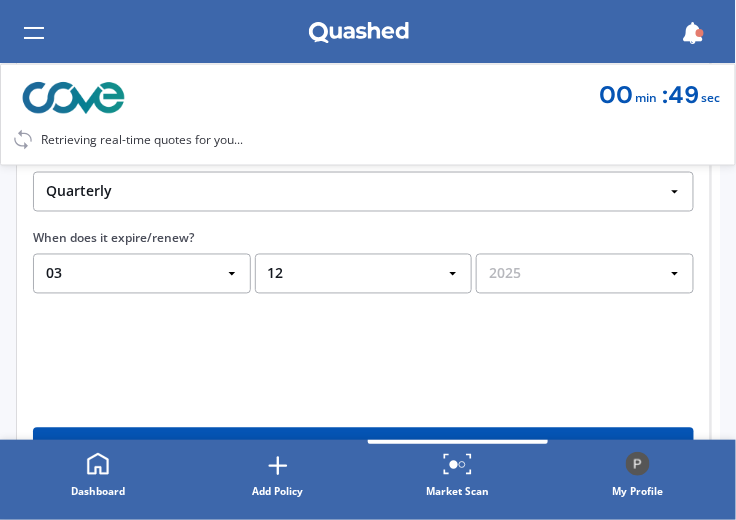 click on "YYYY 2026 2025 2024" at bounding box center [585, 274] 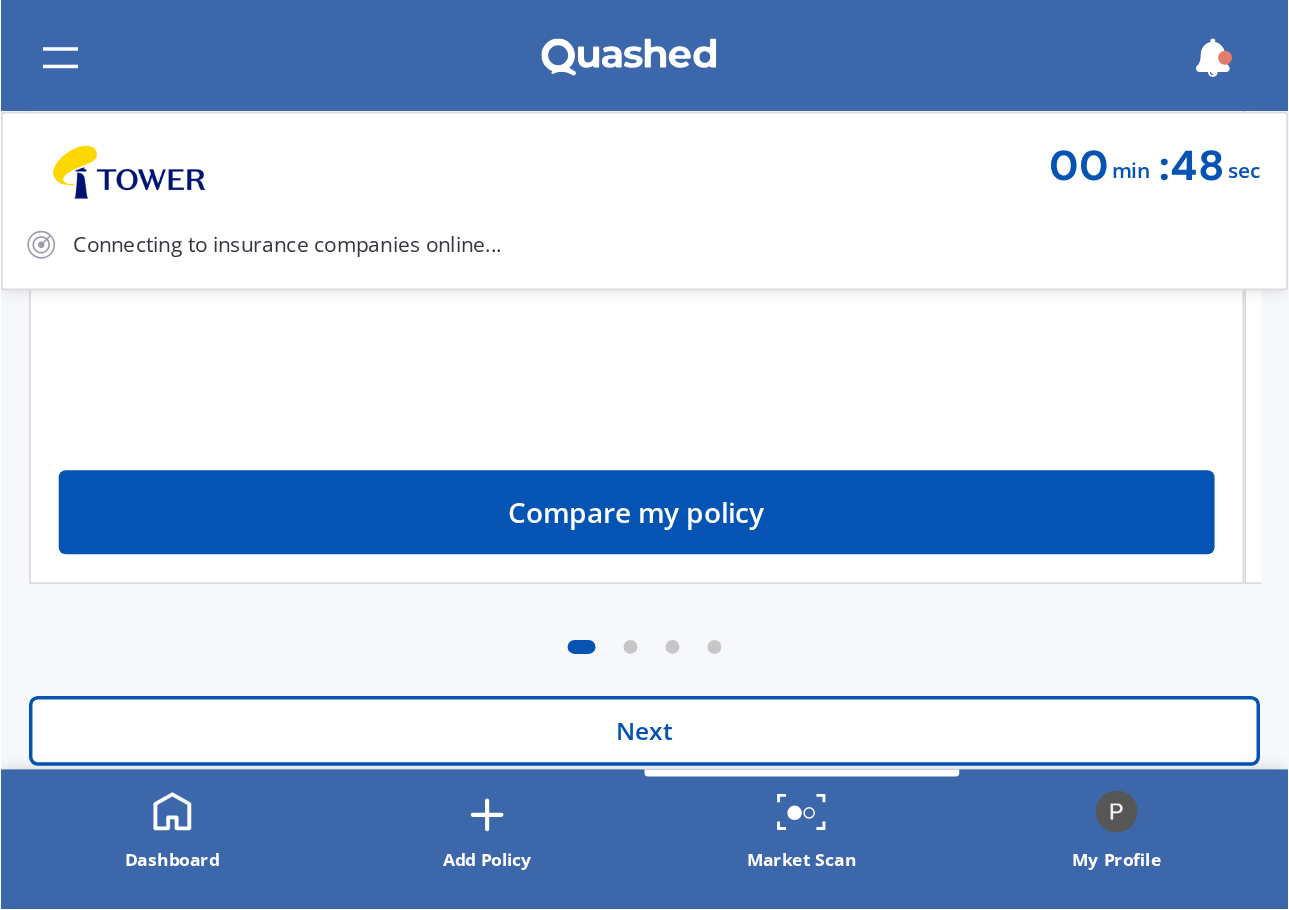 scroll, scrollTop: 685, scrollLeft: 0, axis: vertical 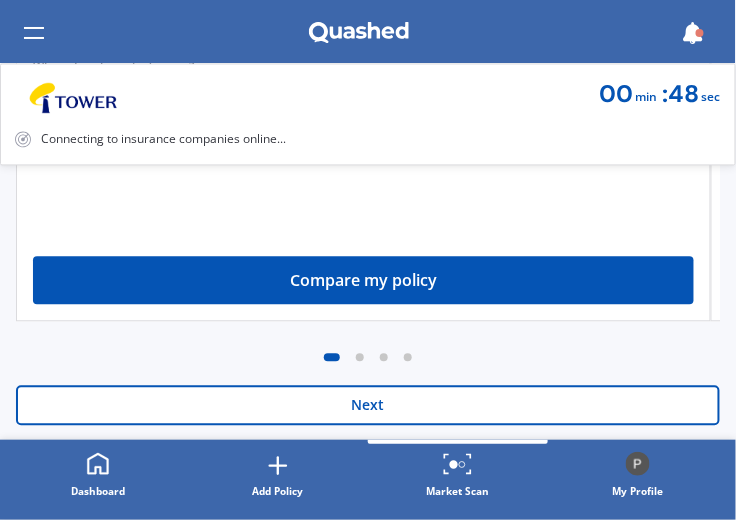click on "Compare my policy" at bounding box center [363, 281] 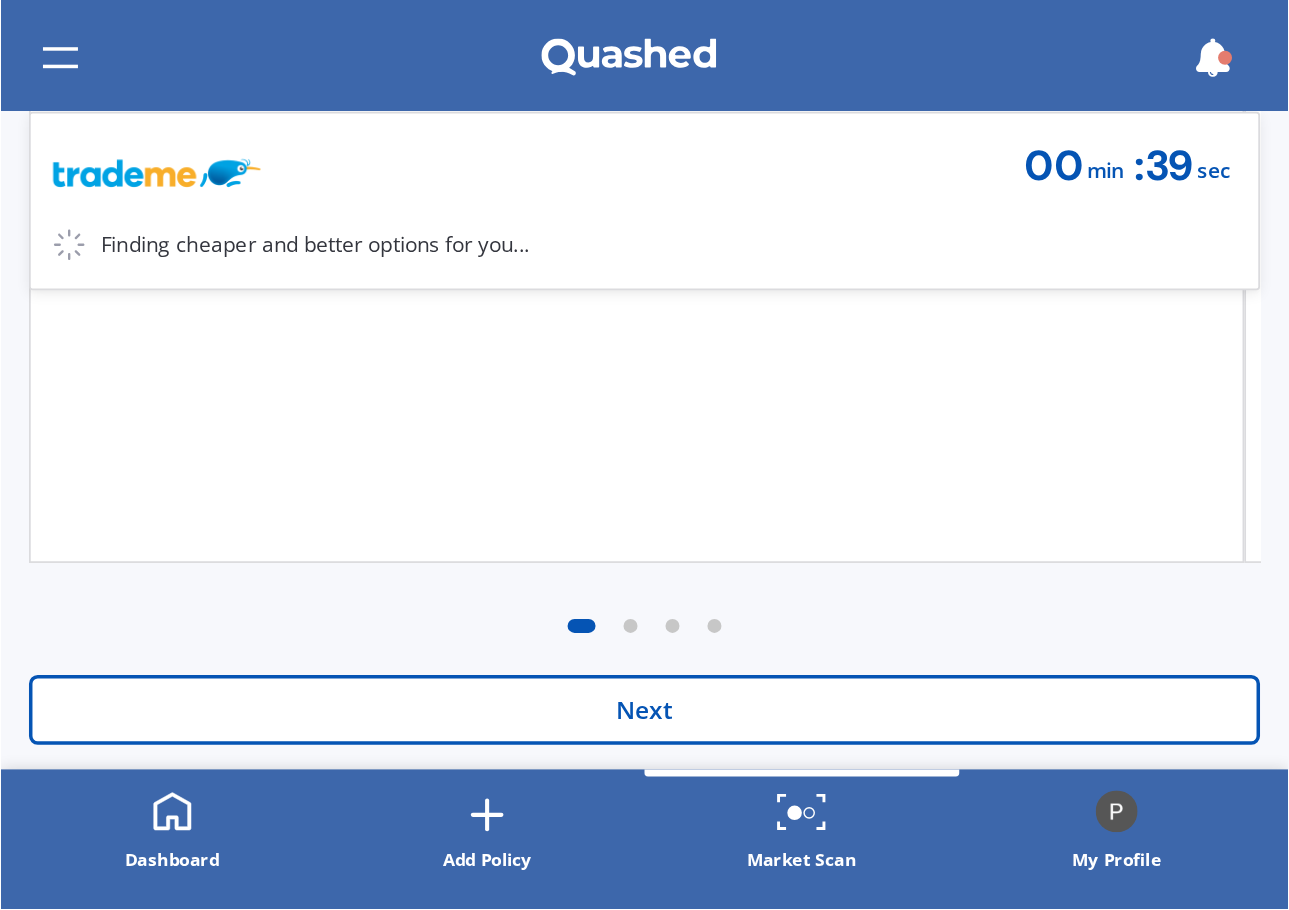 scroll, scrollTop: 0, scrollLeft: 0, axis: both 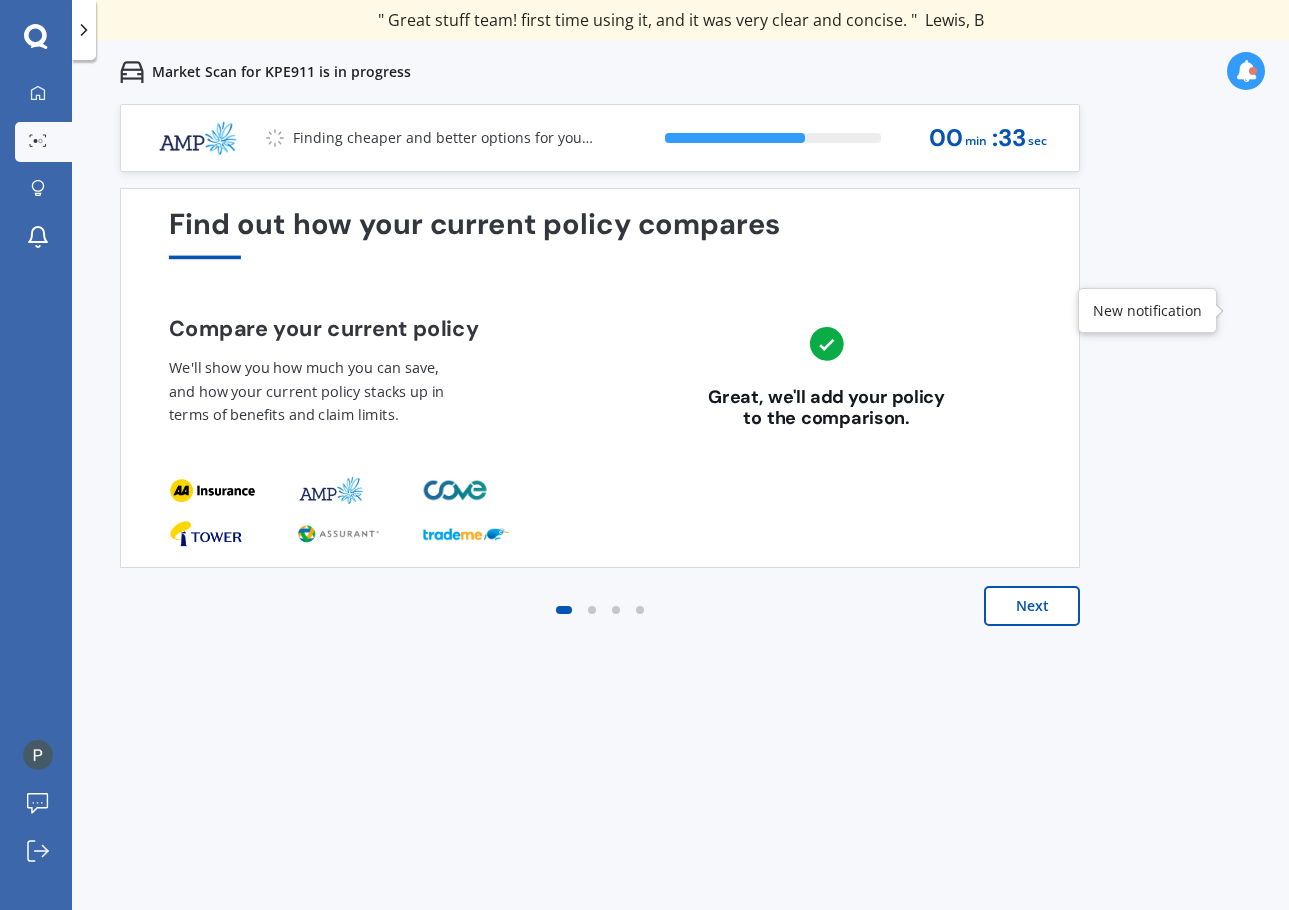 click on "Next" at bounding box center (1032, 606) 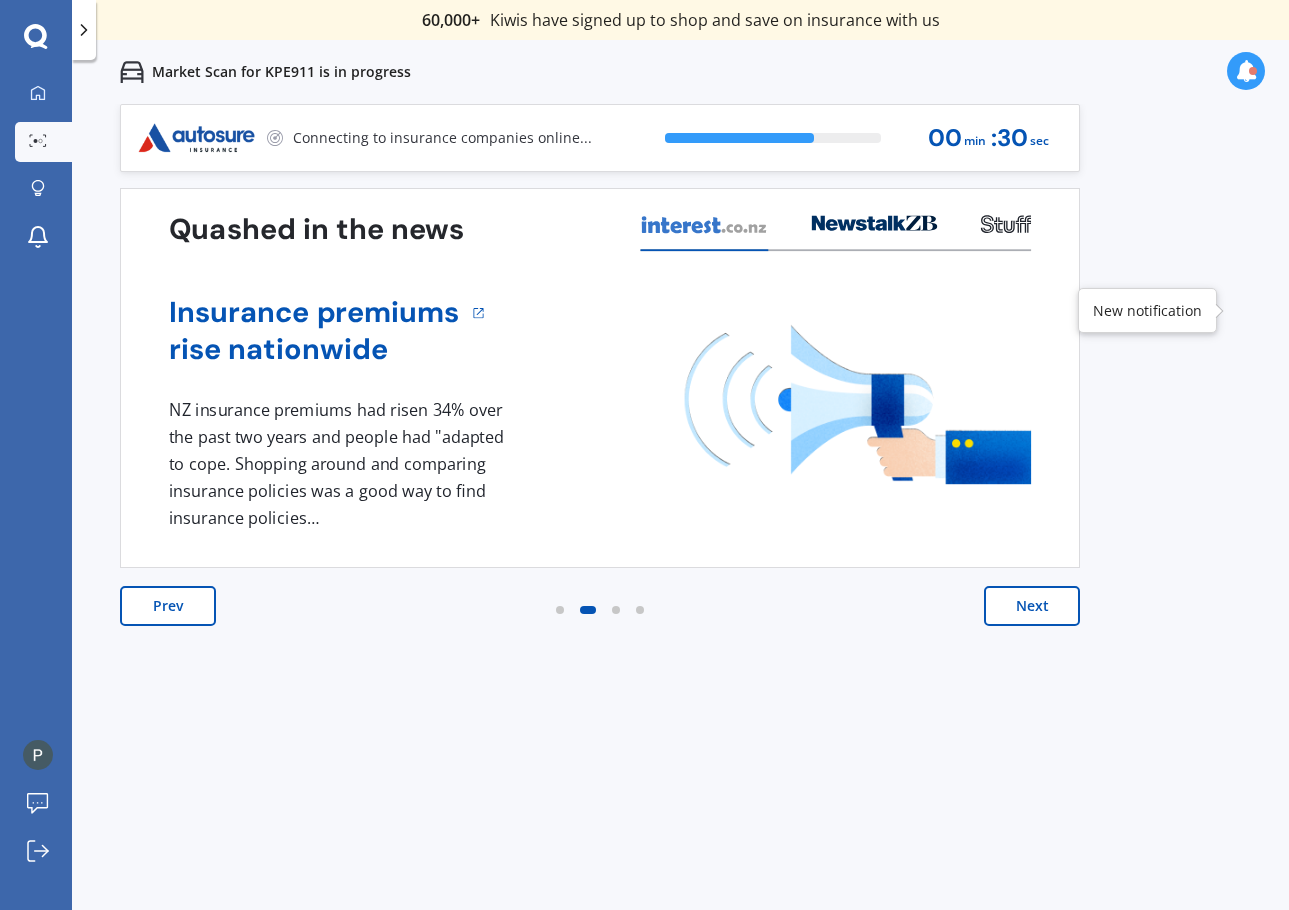 click on "Next" at bounding box center [1032, 606] 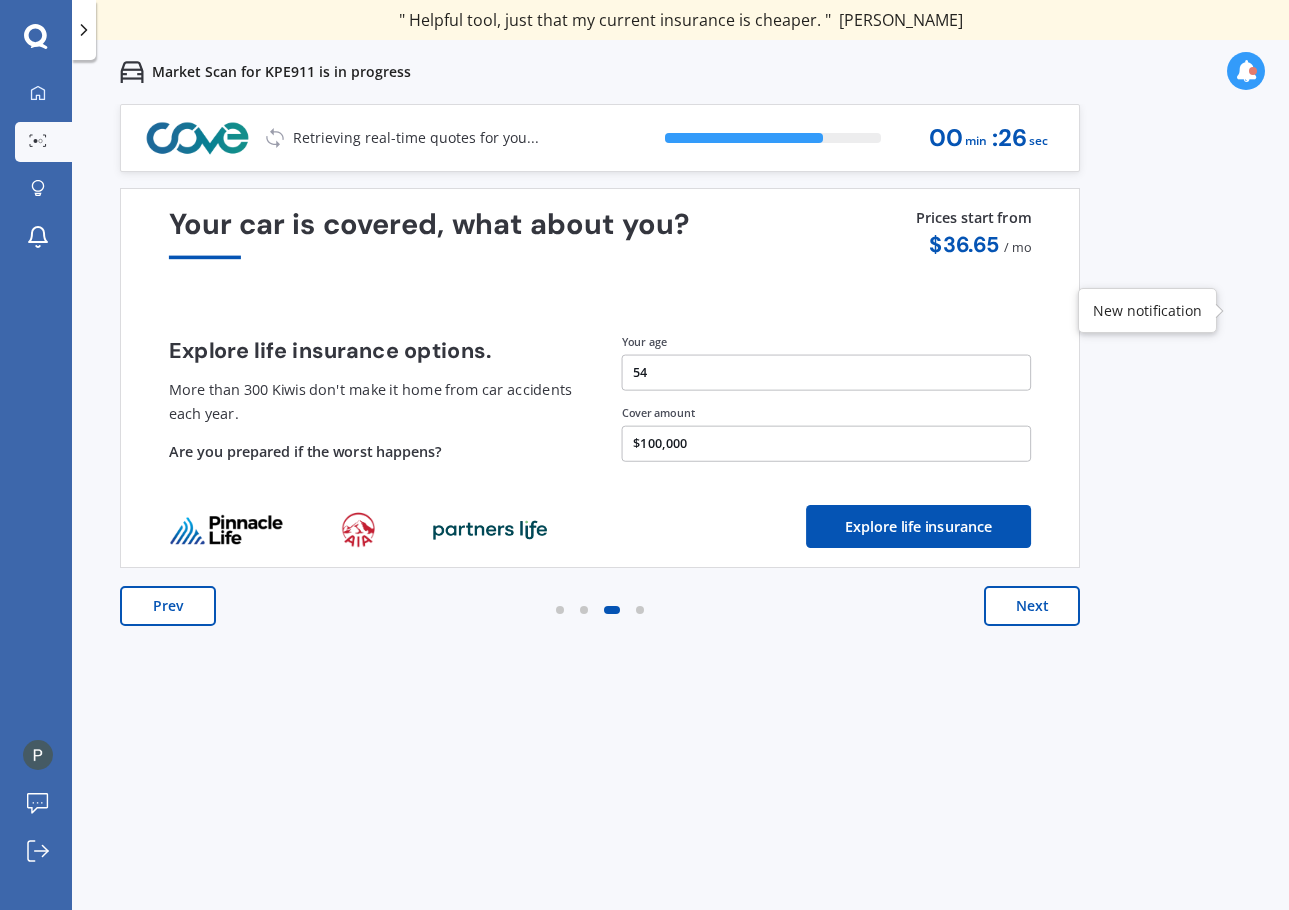 click on "Next" at bounding box center (1032, 606) 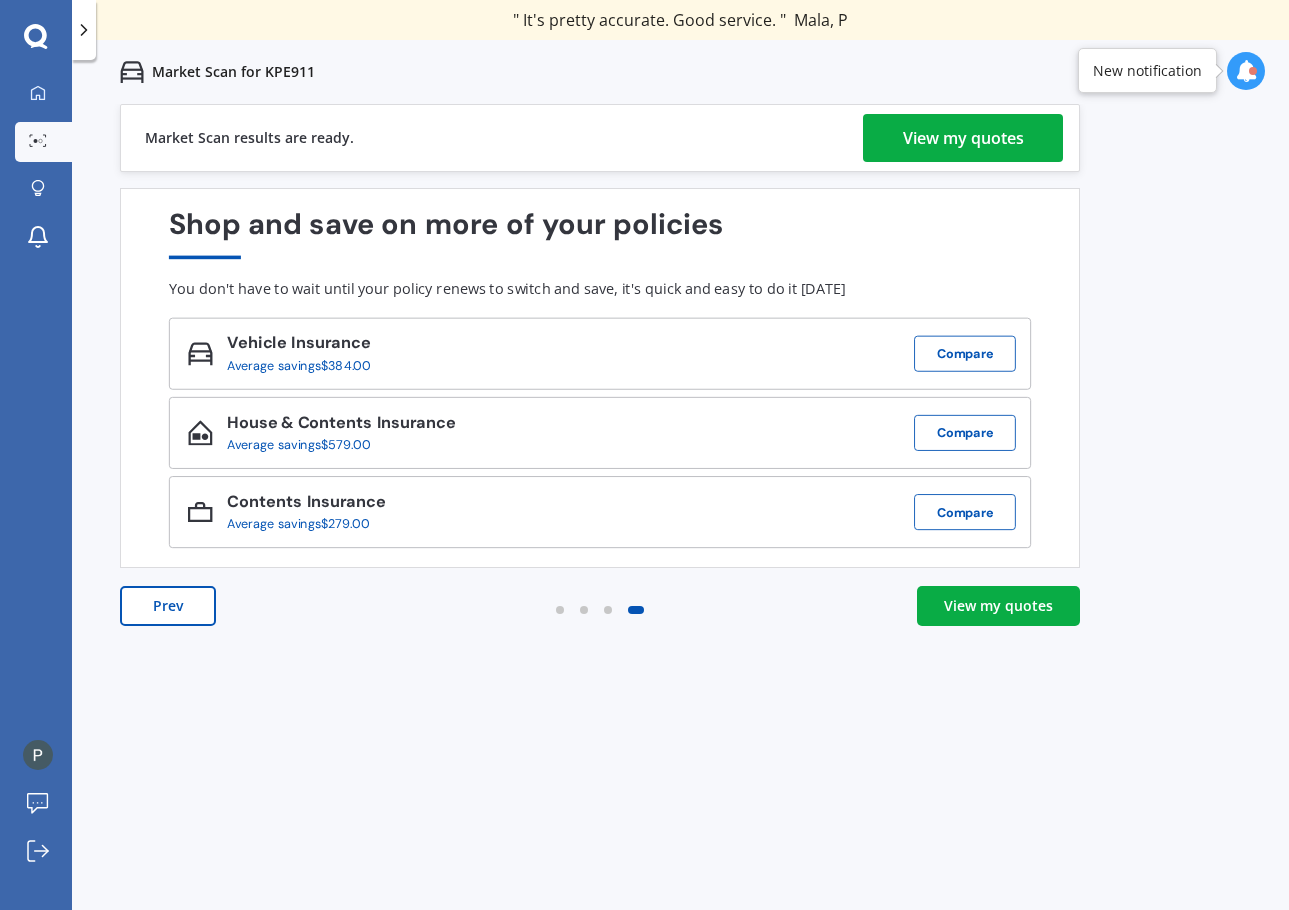 click on "View my quotes" at bounding box center (963, 138) 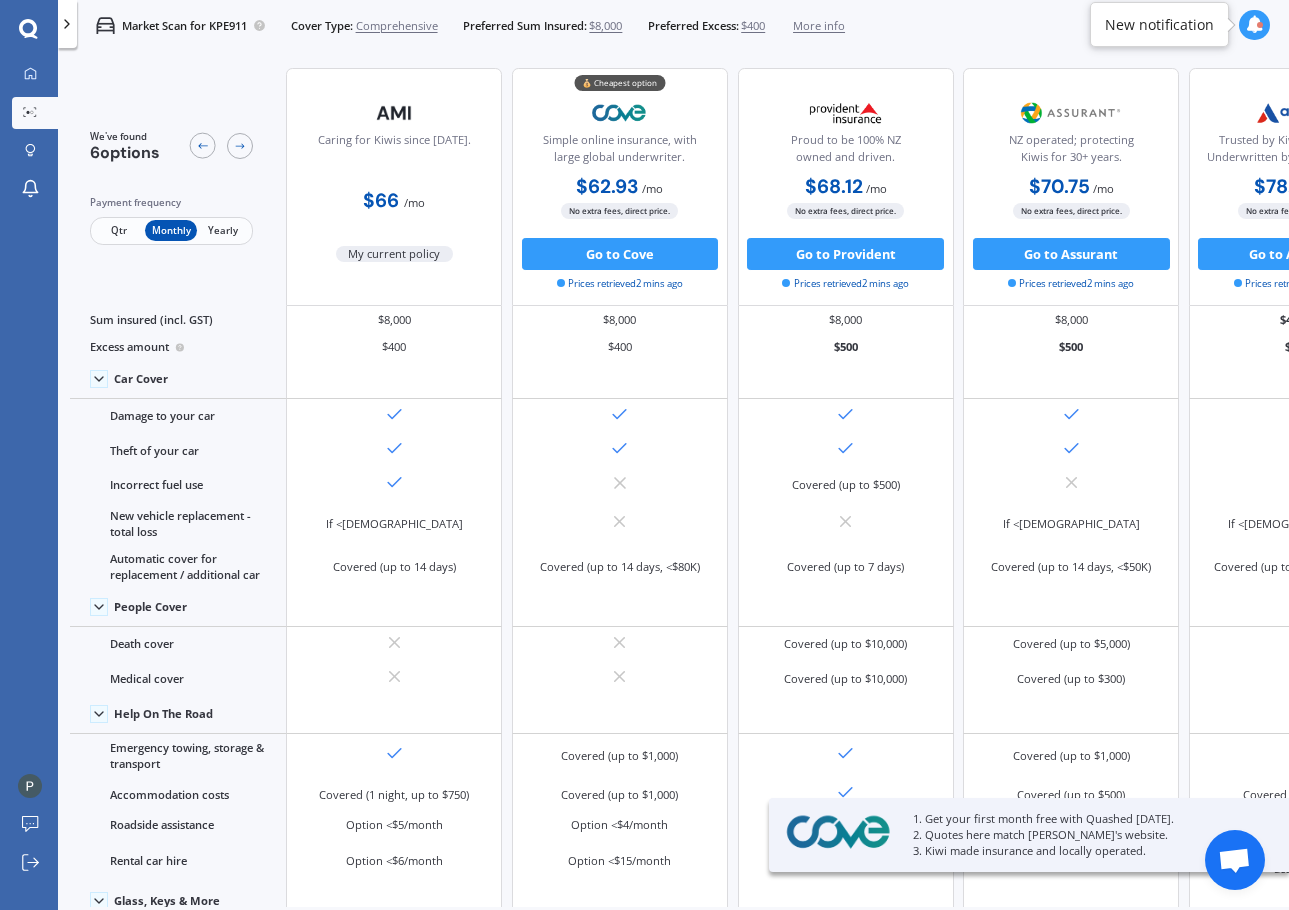 click on "Qtr" at bounding box center [119, 230] 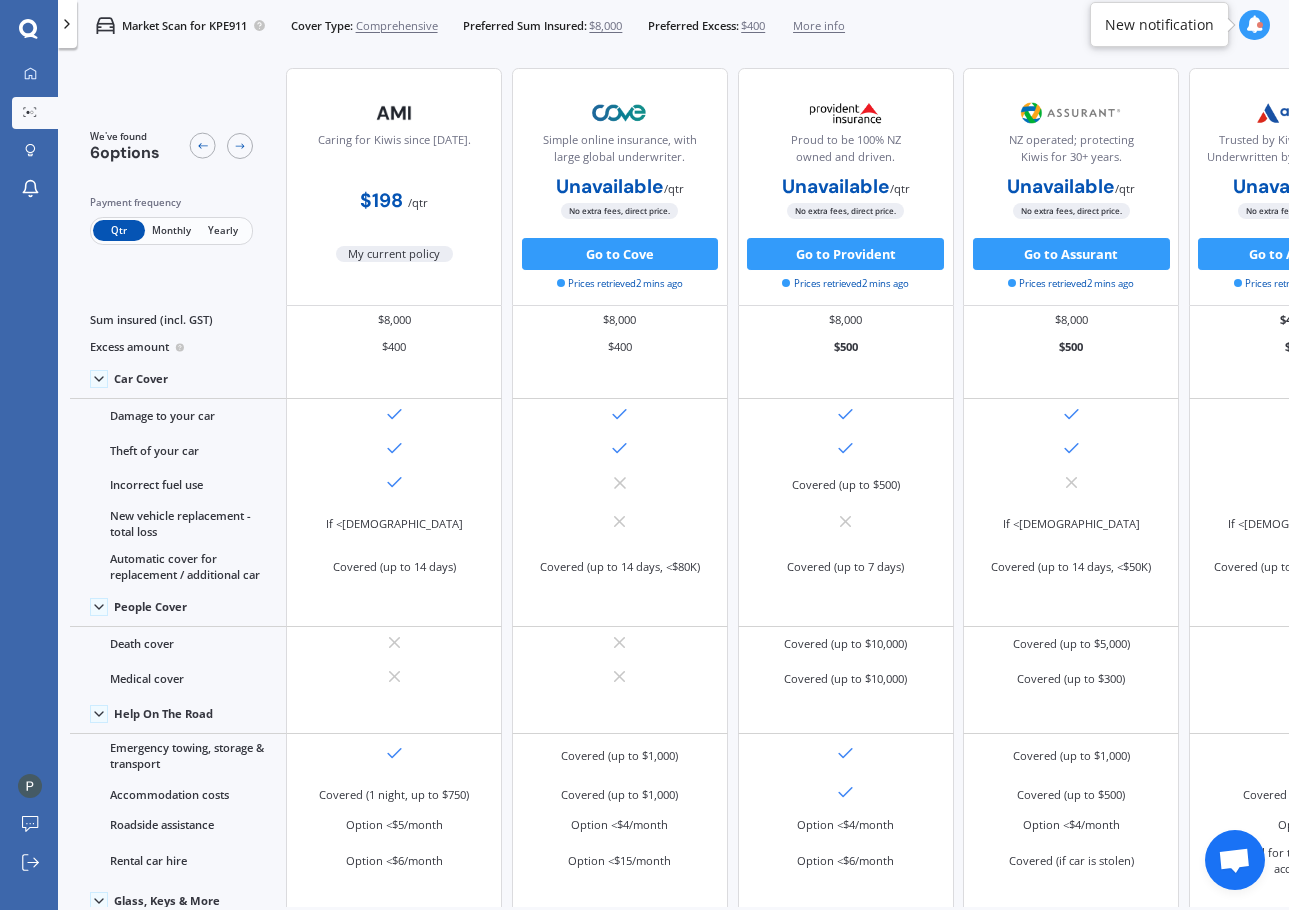 click on "Monthly" at bounding box center (171, 230) 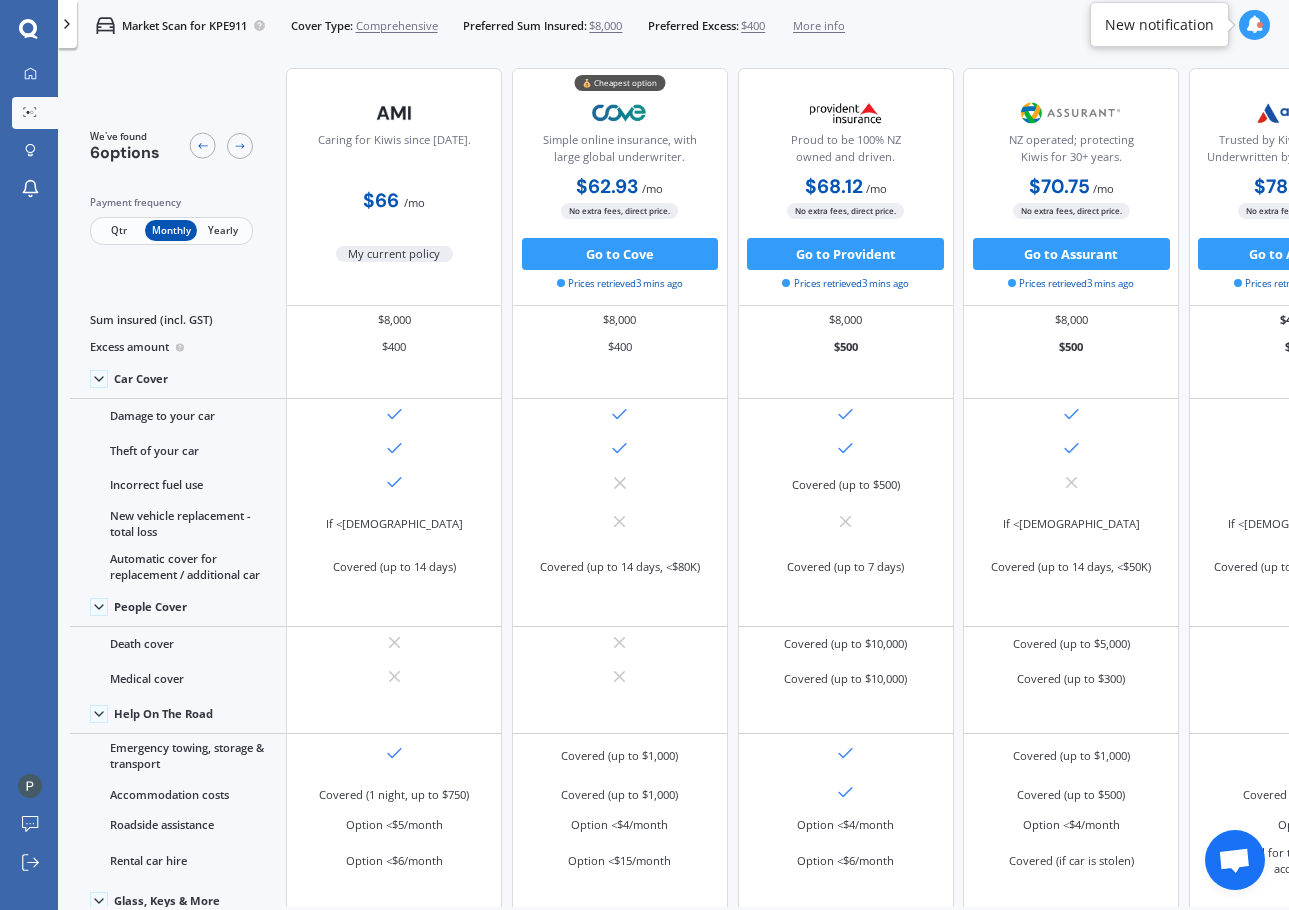 click on "Yearly" at bounding box center [223, 230] 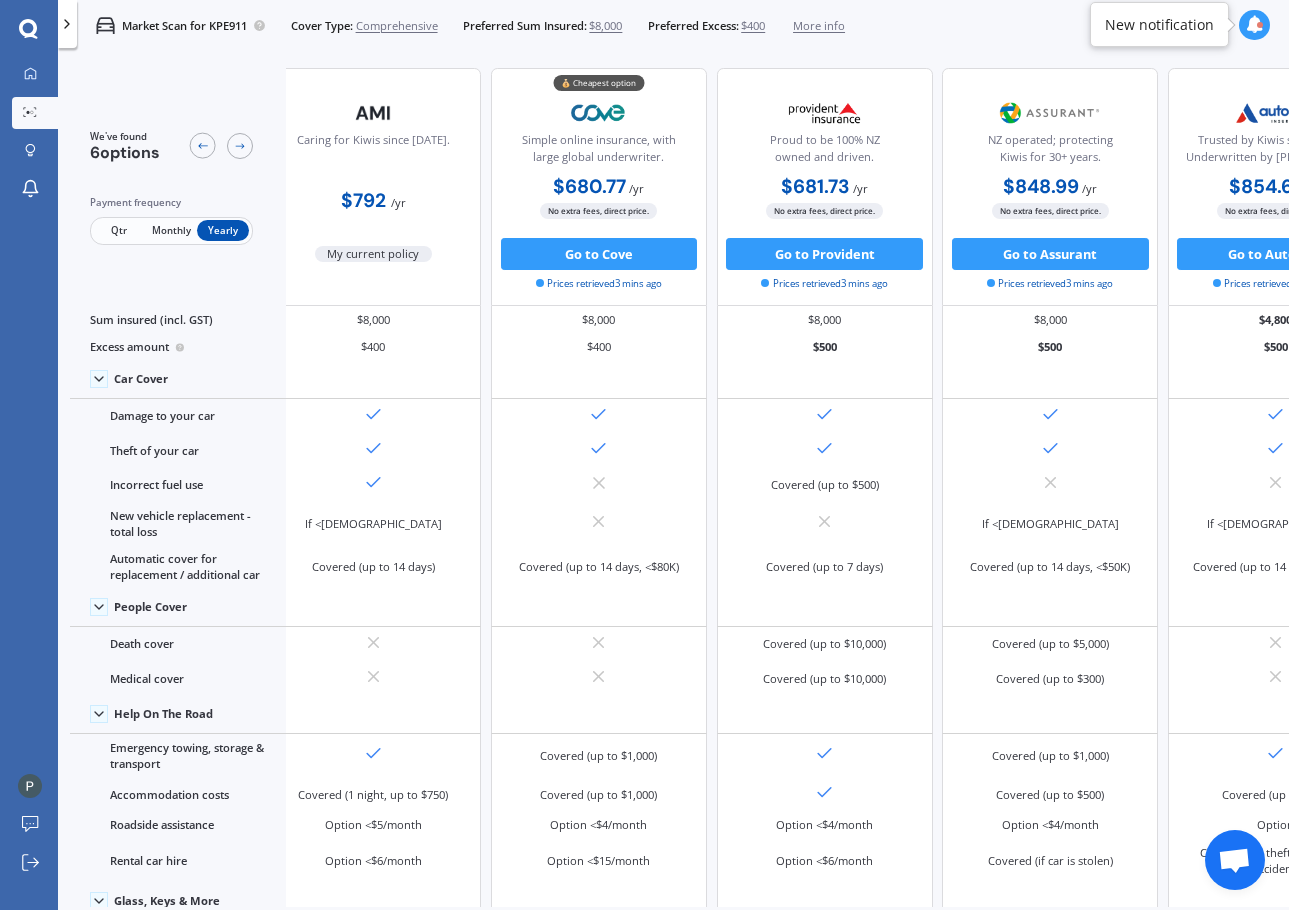 scroll, scrollTop: 0, scrollLeft: 23, axis: horizontal 